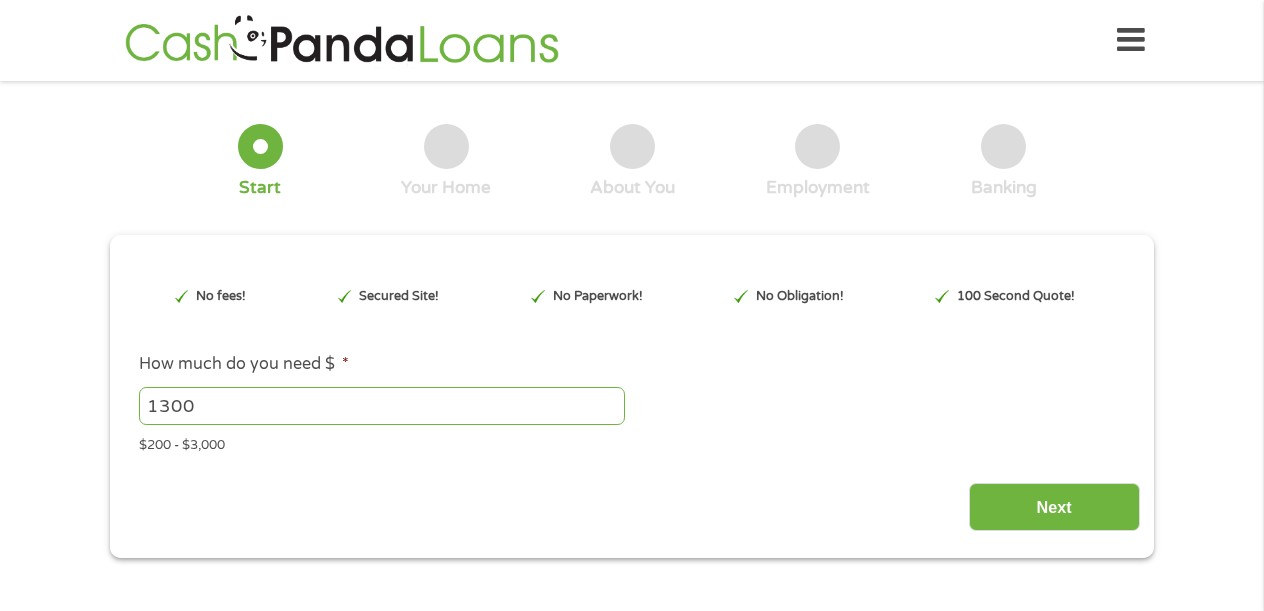 click on "1300 Please enter a number from 200 to 3000 ." at bounding box center [632, 406] 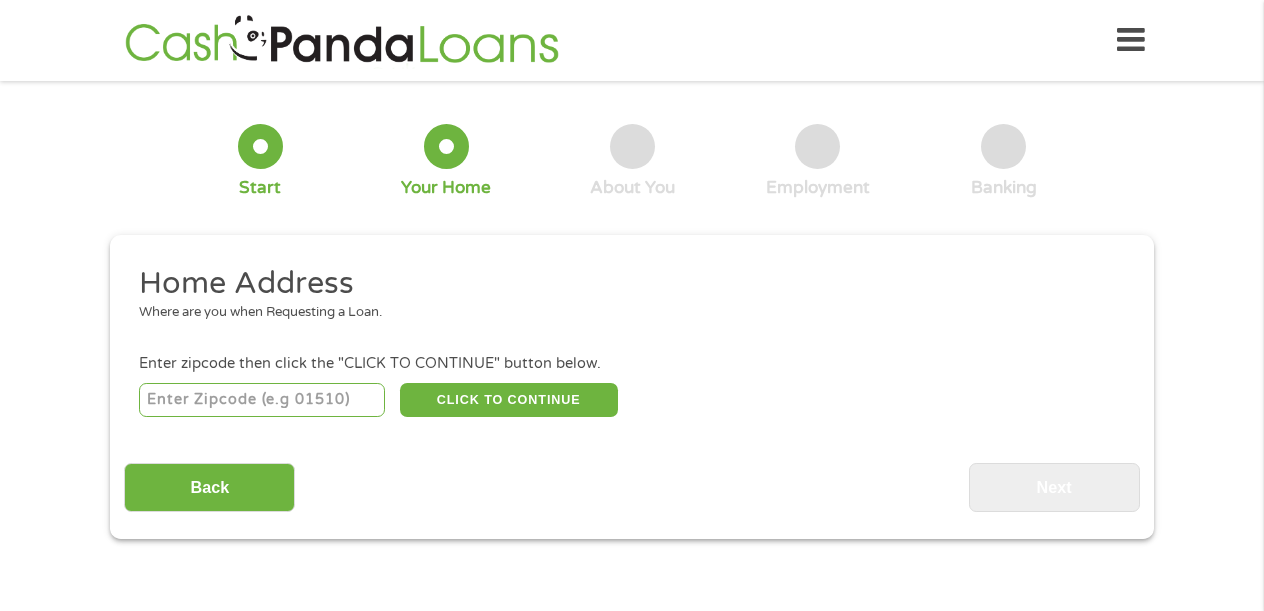 click at bounding box center [262, 400] 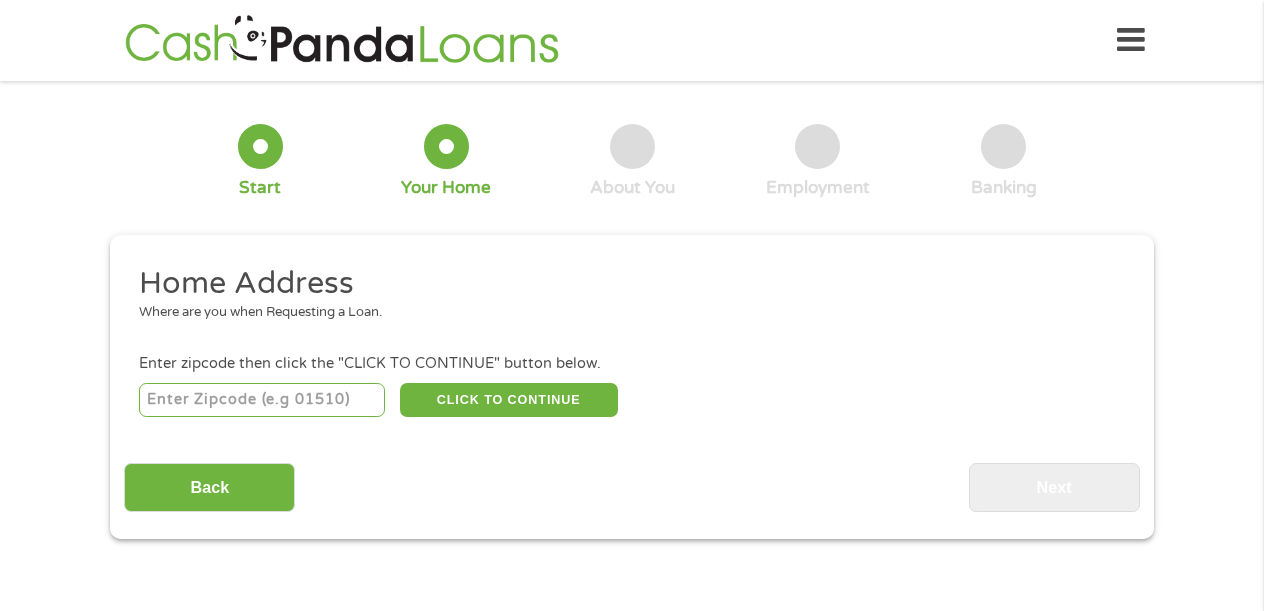 type on "80920" 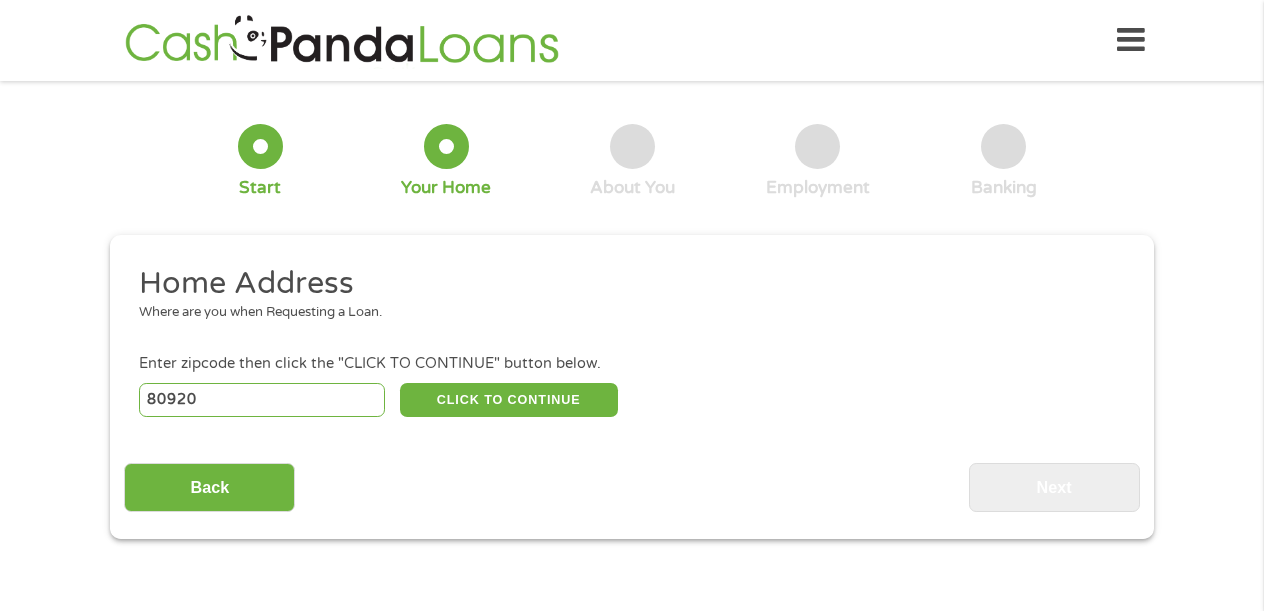 select on "Colorado" 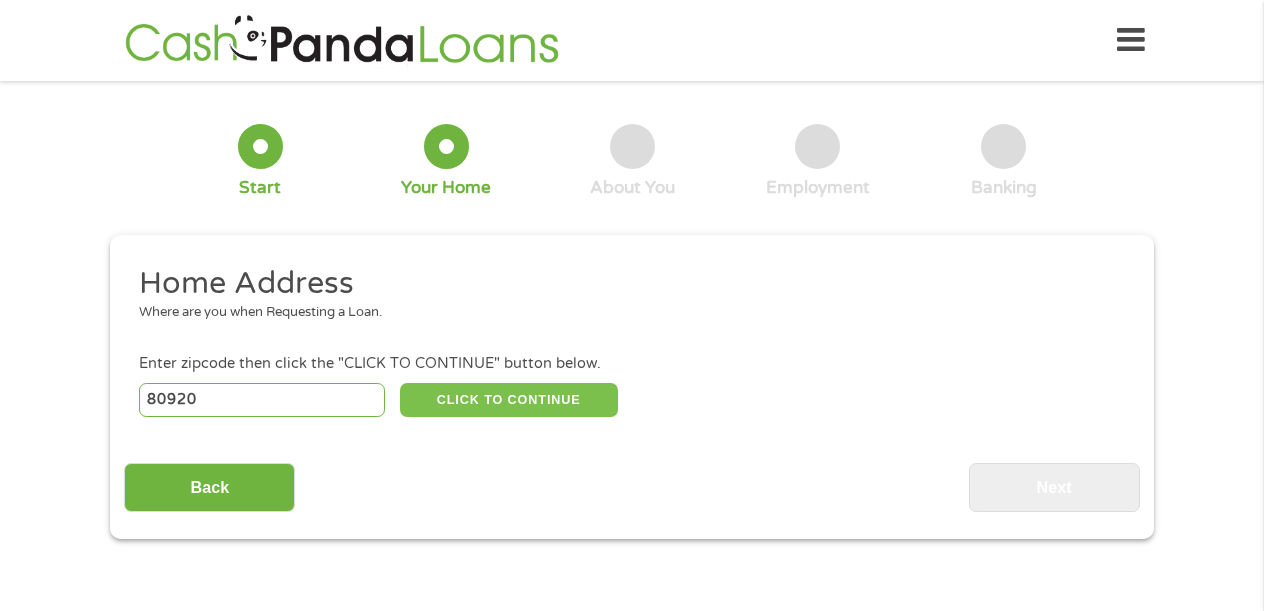 click on "CLICK TO CONTINUE" at bounding box center (509, 400) 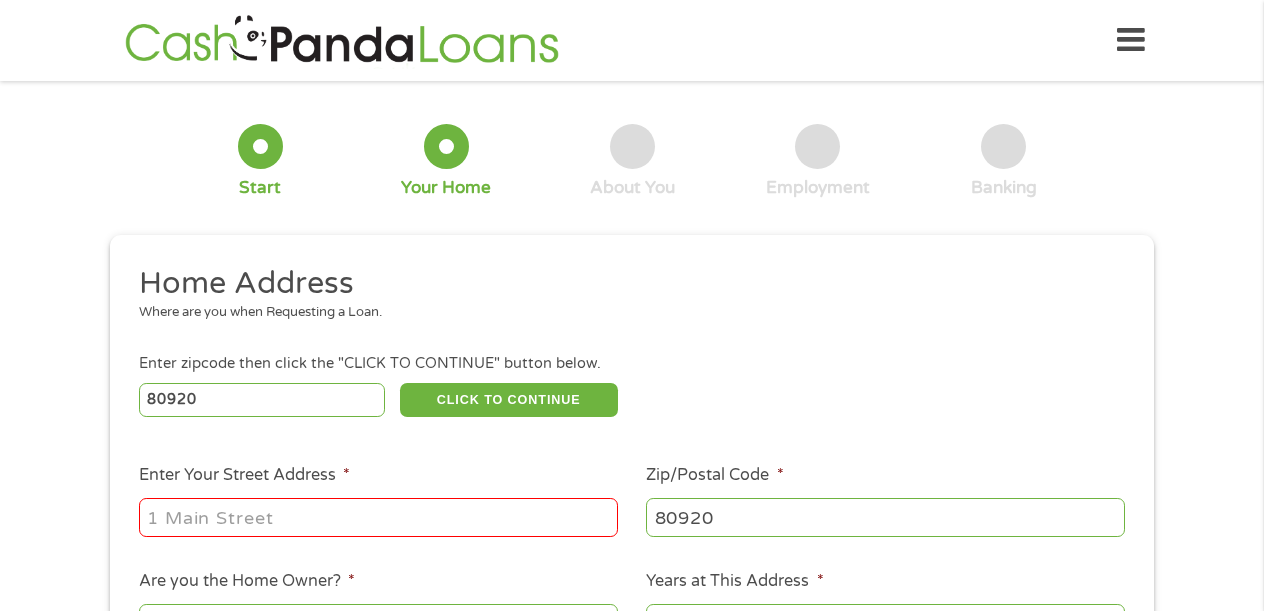 click on "Enter Your Street Address *" at bounding box center (378, 517) 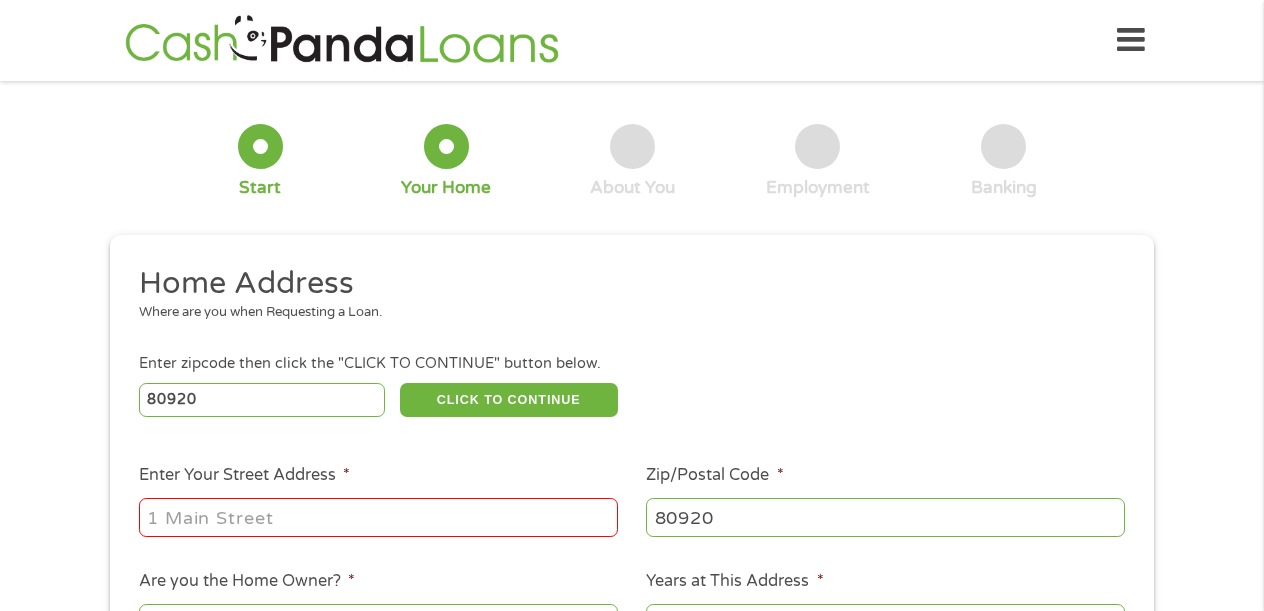 type on "[NUMBER] [STREET]" 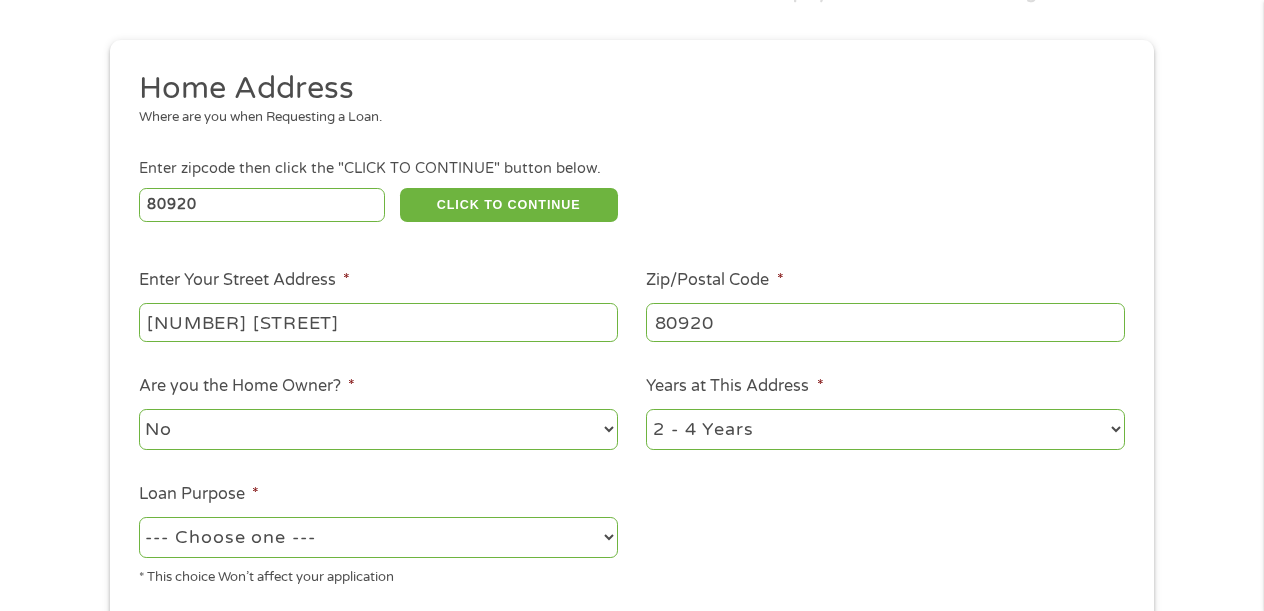 scroll, scrollTop: 194, scrollLeft: 0, axis: vertical 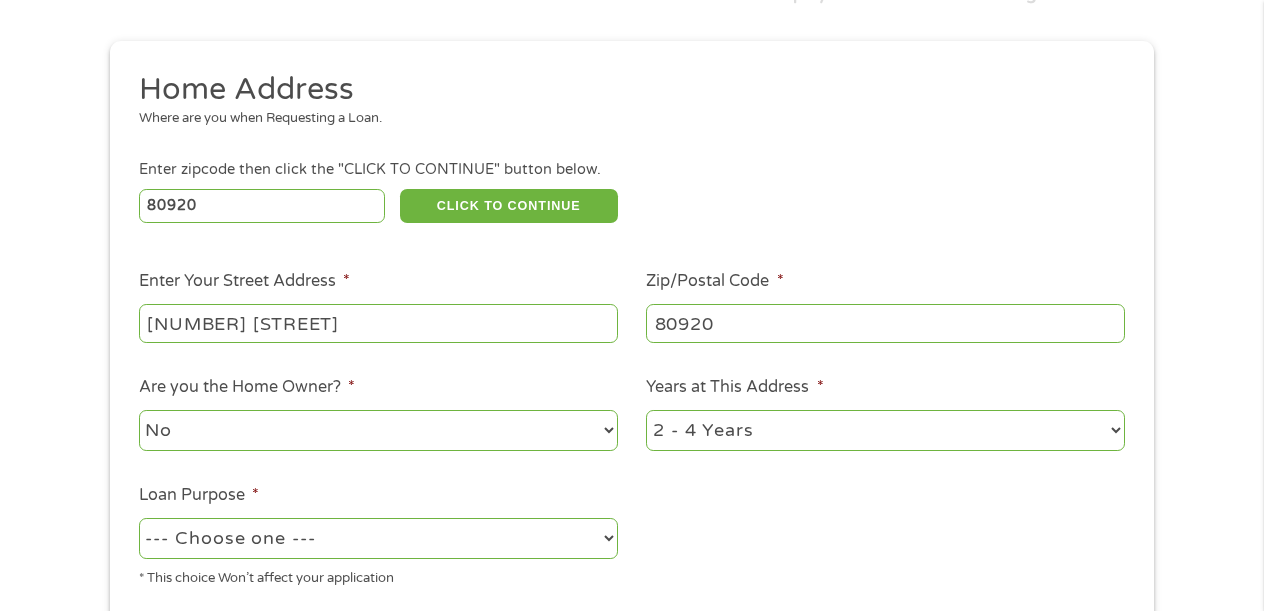 click on "No Yes" at bounding box center (378, 430) 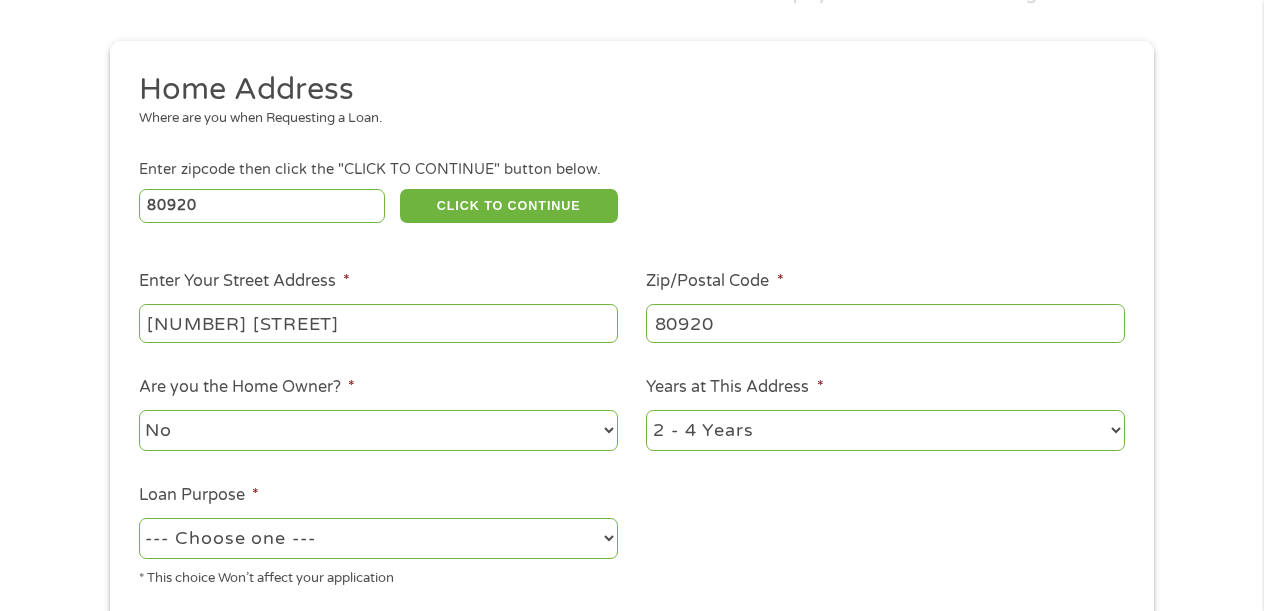 click on "1 Year or less 1 - 2 Years 2 - 4 Years Over 4 Years" at bounding box center (885, 430) 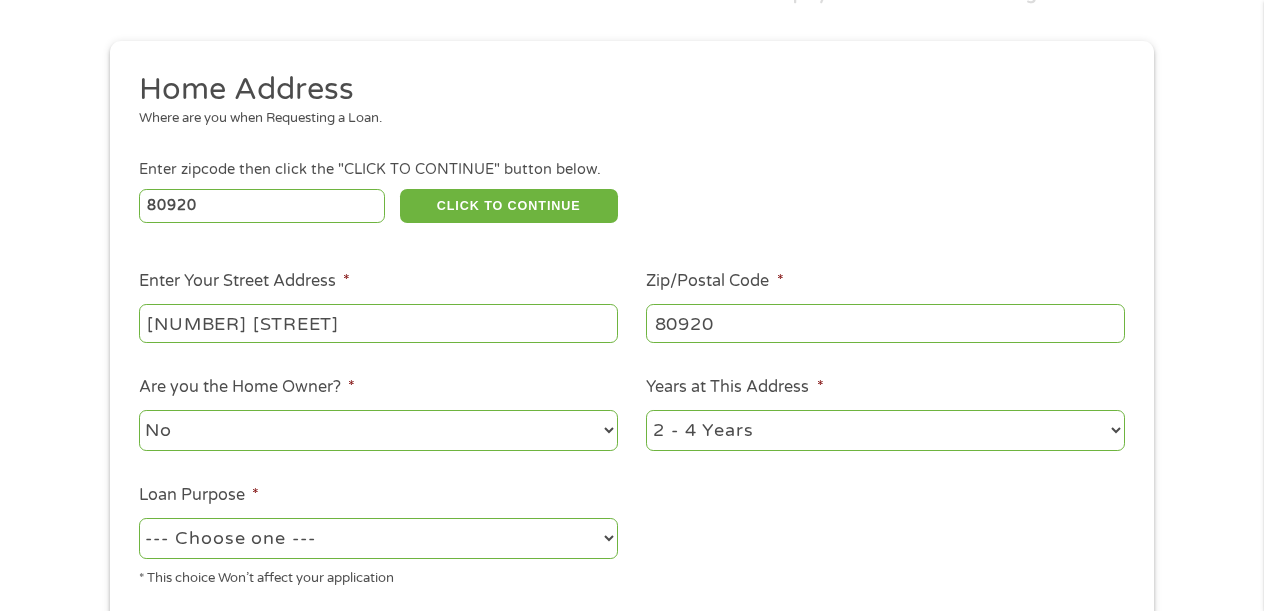 select on "60months" 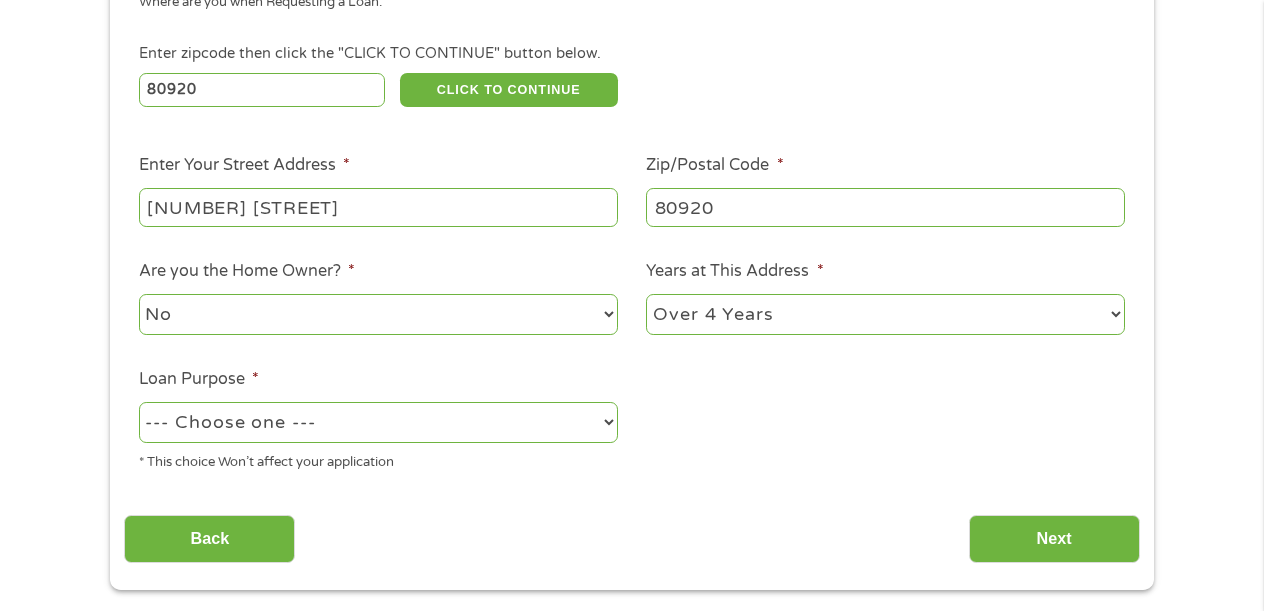 scroll, scrollTop: 334, scrollLeft: 0, axis: vertical 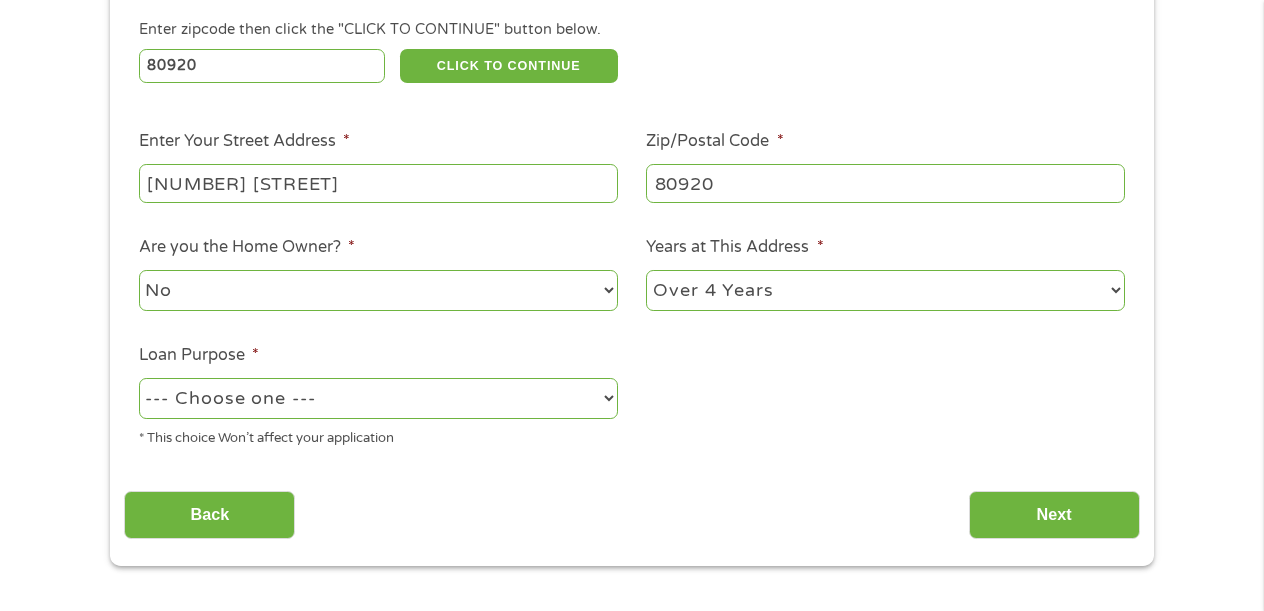 click on "--- Choose one --- Pay Bills Debt Consolidation Home Improvement Major Purchase Car Loan Short Term Cash Medical Expenses Other" at bounding box center [378, 398] 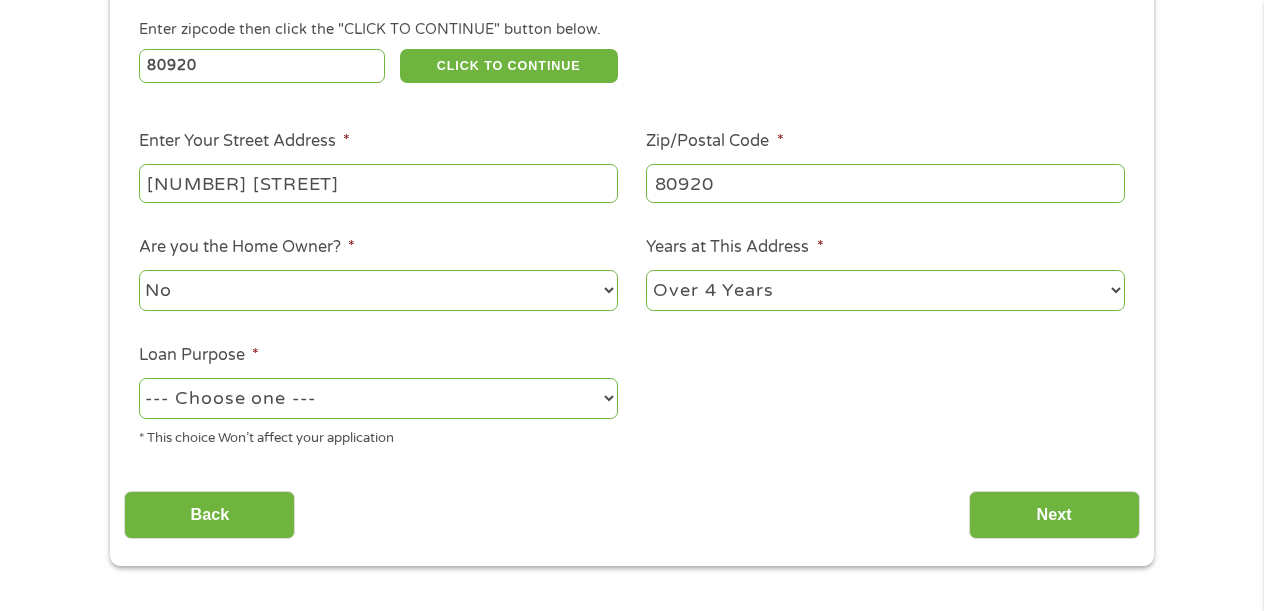 select on "shorttermcash" 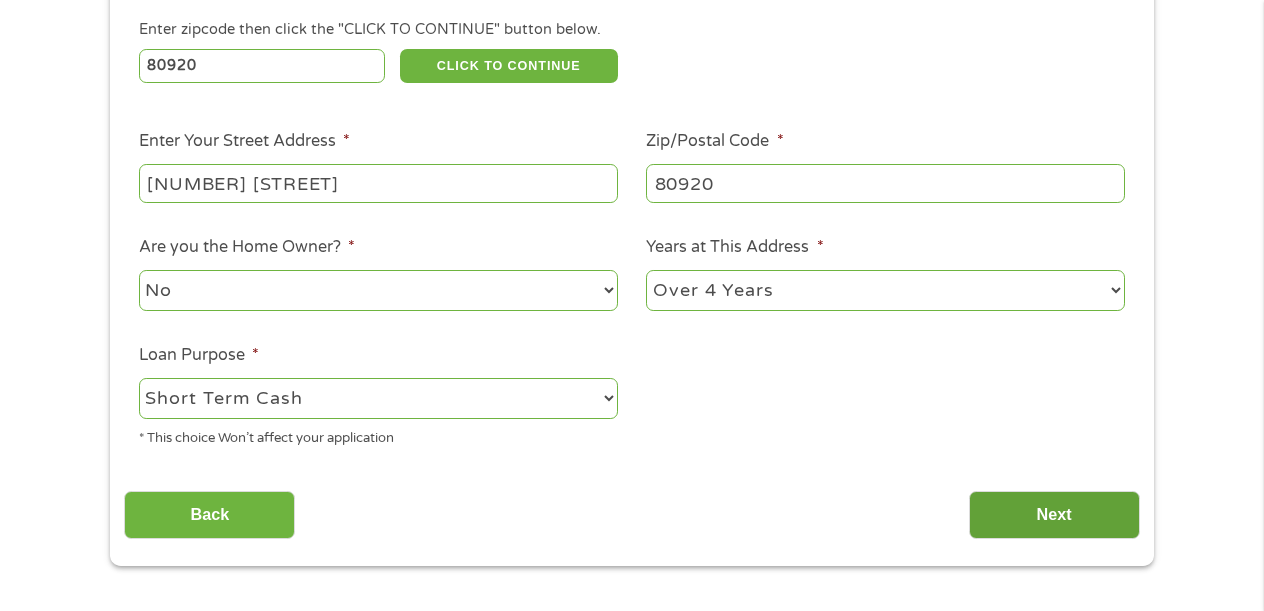 click on "Next" at bounding box center [1054, 515] 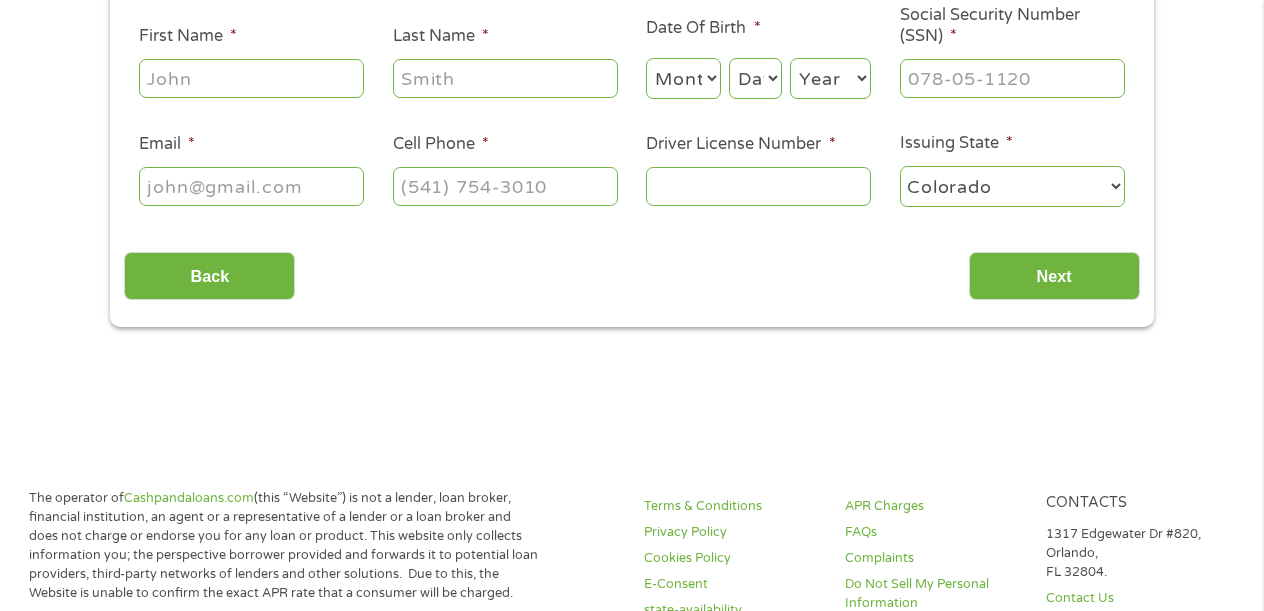 scroll, scrollTop: 283, scrollLeft: 0, axis: vertical 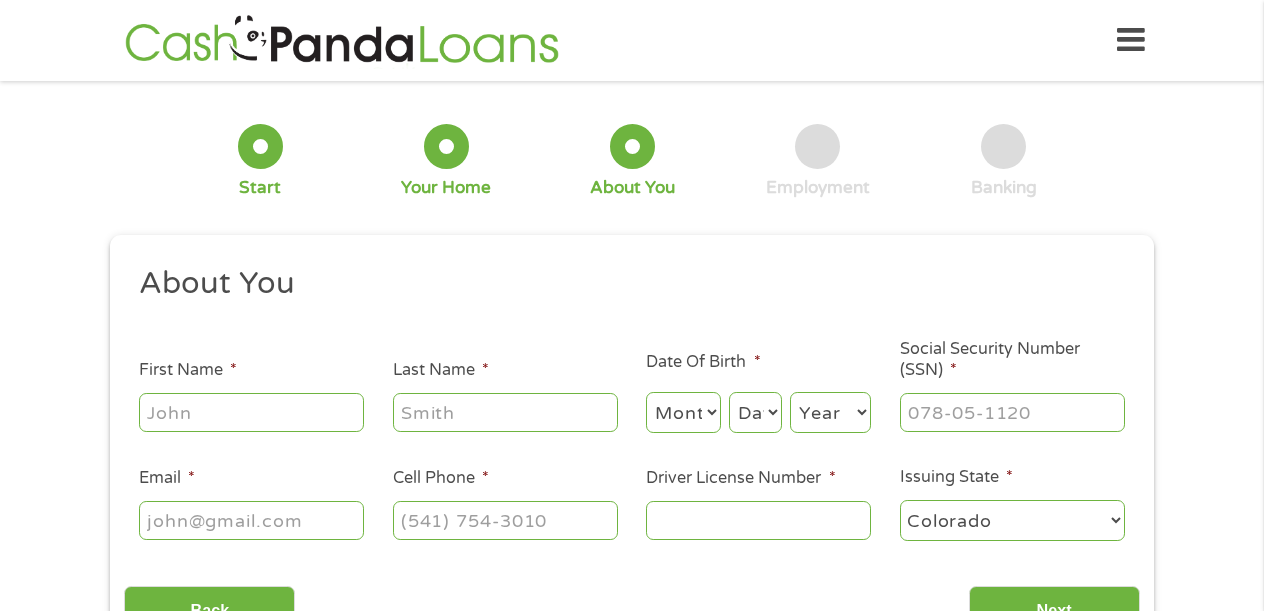 click on "First Name *" at bounding box center (251, 412) 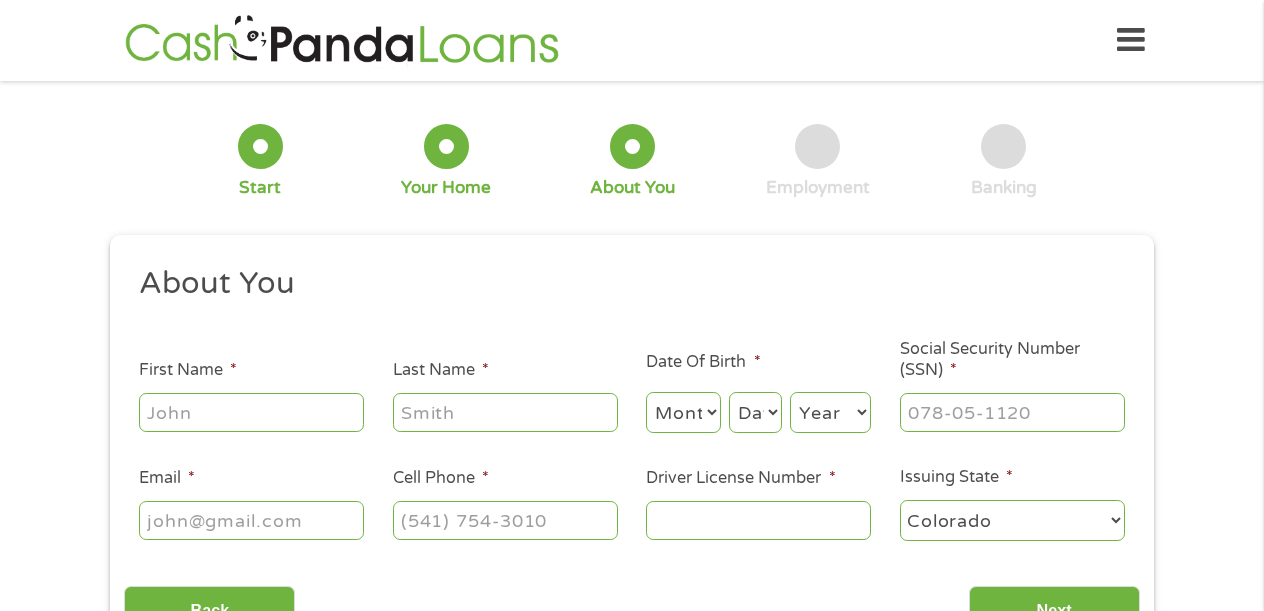 type on "[FIRST]jose" 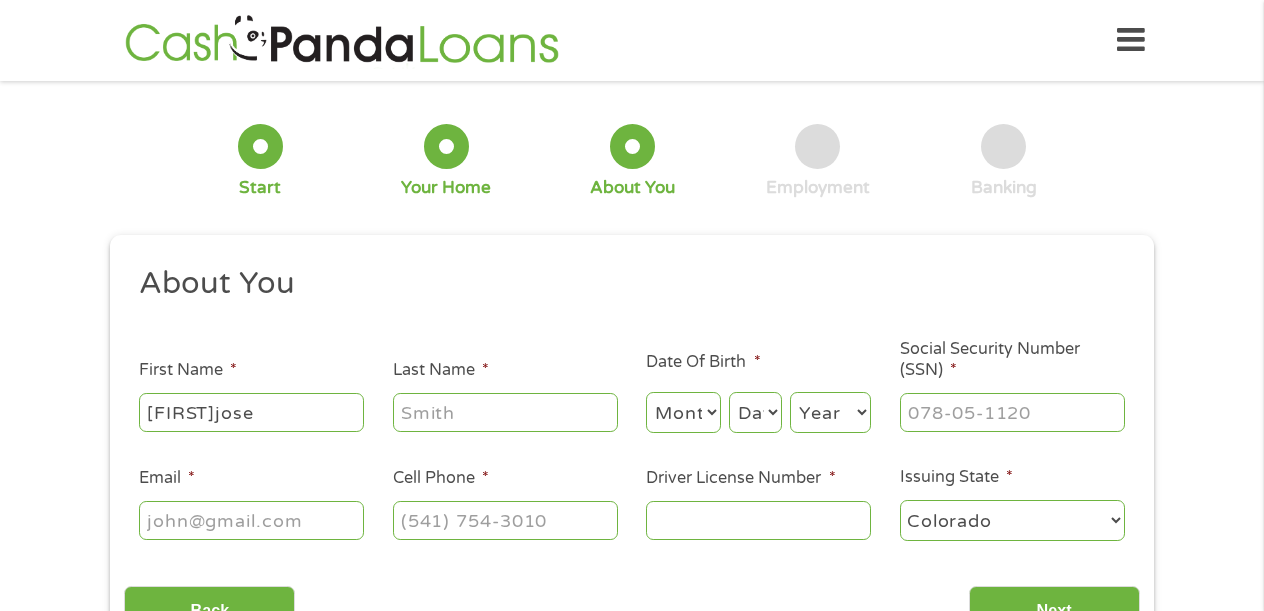 type on "[LAST]" 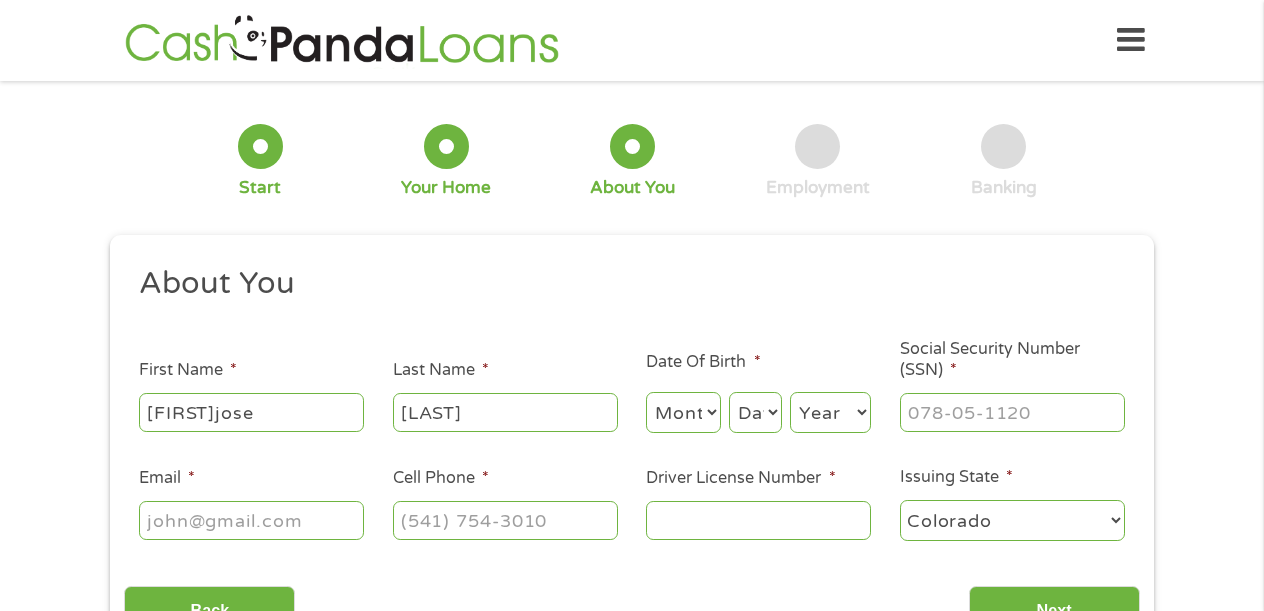 type on "marialondres@[EXAMPLE.COM]" 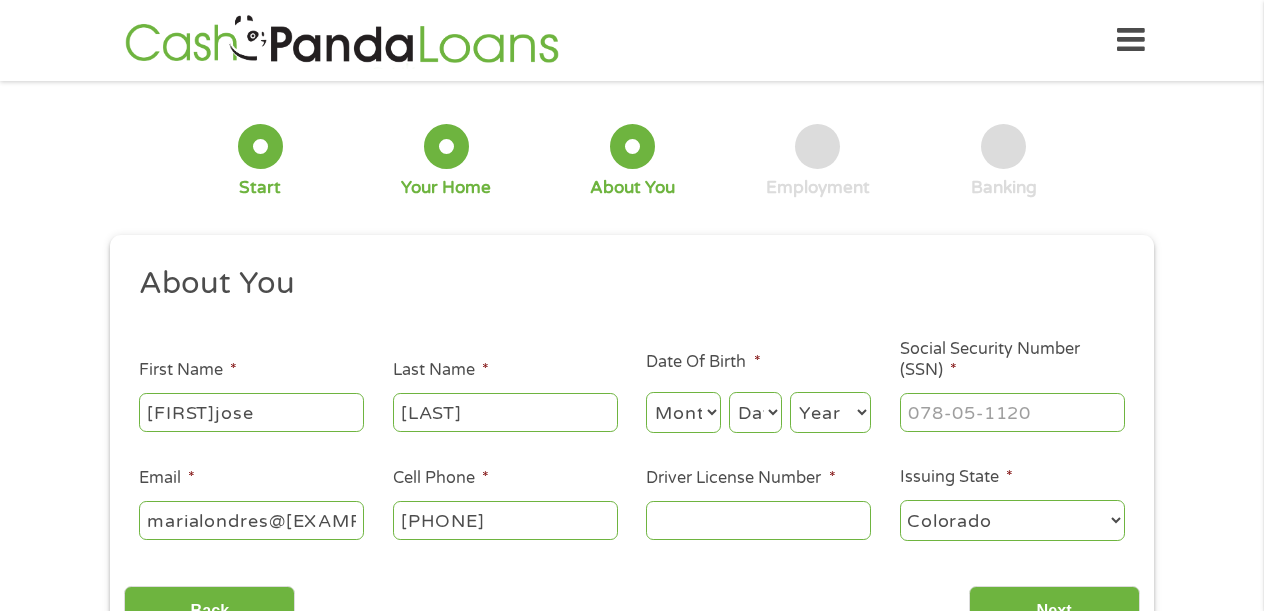 type on "(310) [PHONE]" 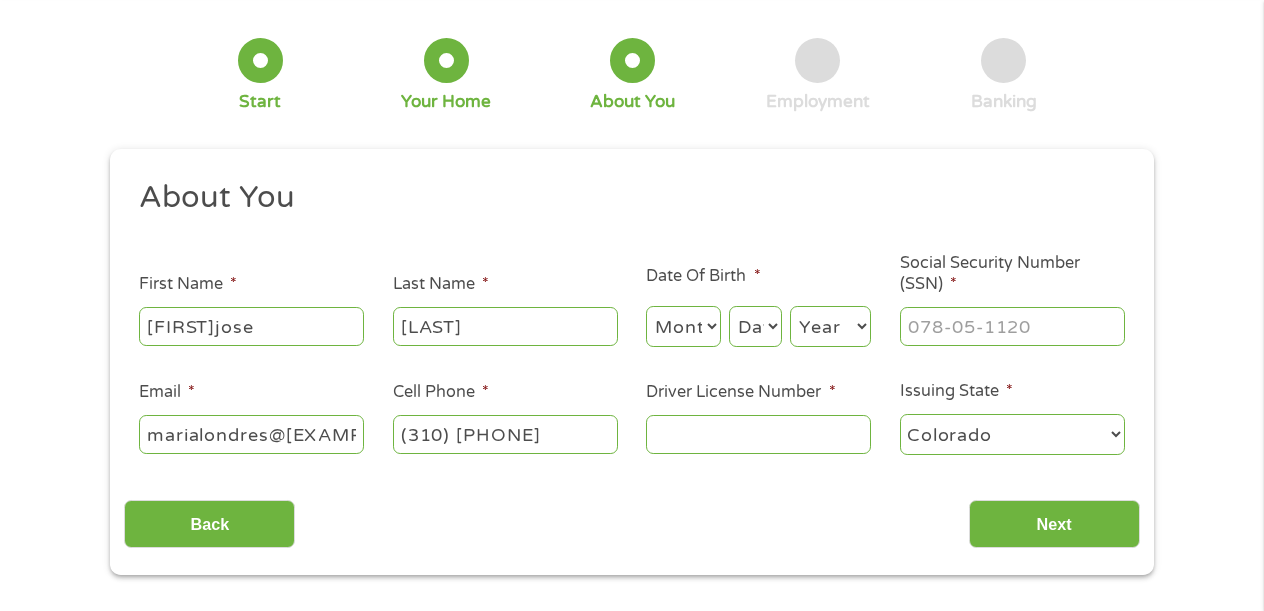 scroll, scrollTop: 87, scrollLeft: 0, axis: vertical 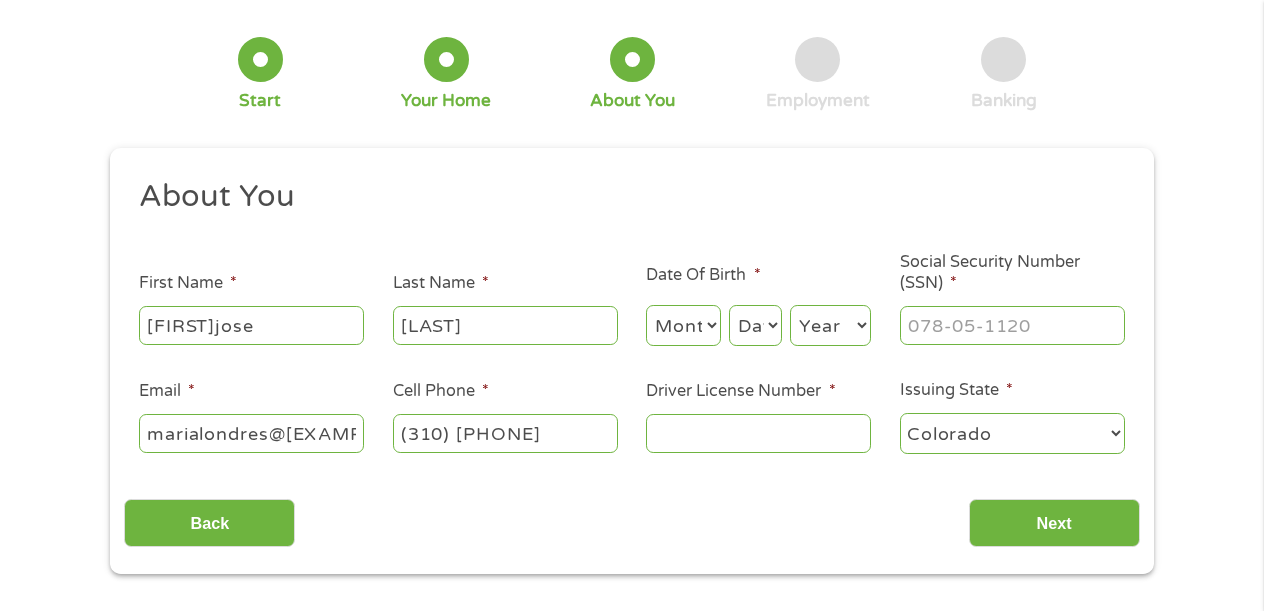 click on "Month 1 2 3 4 5 6 7 8 9 10 11 12" at bounding box center (683, 325) 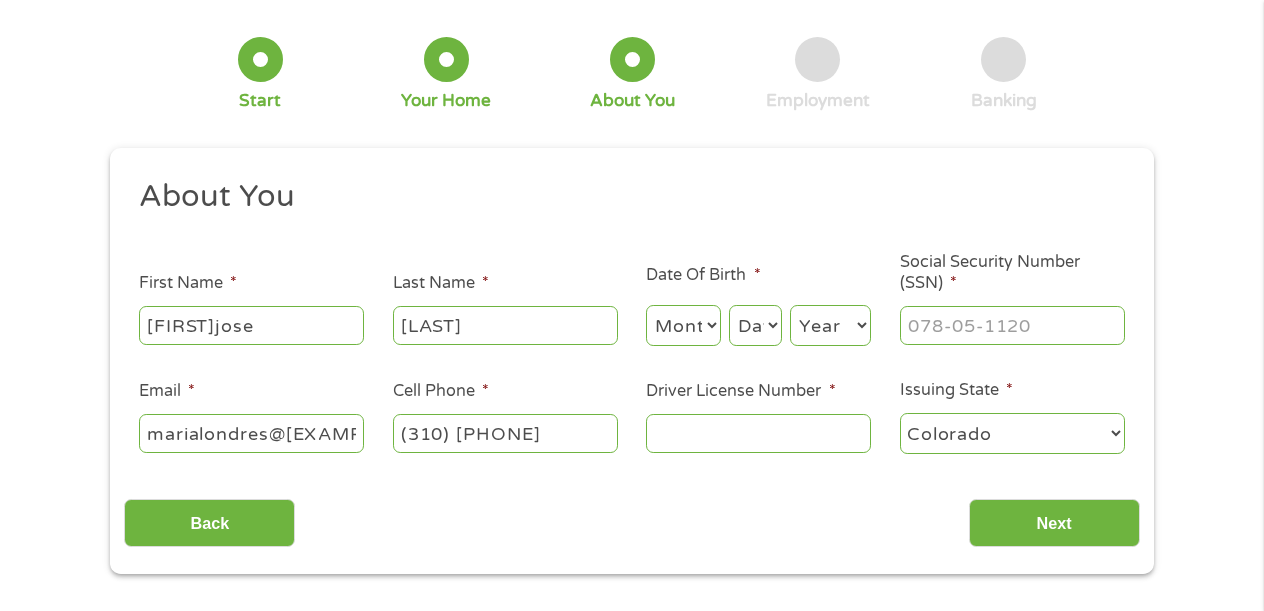select on "9" 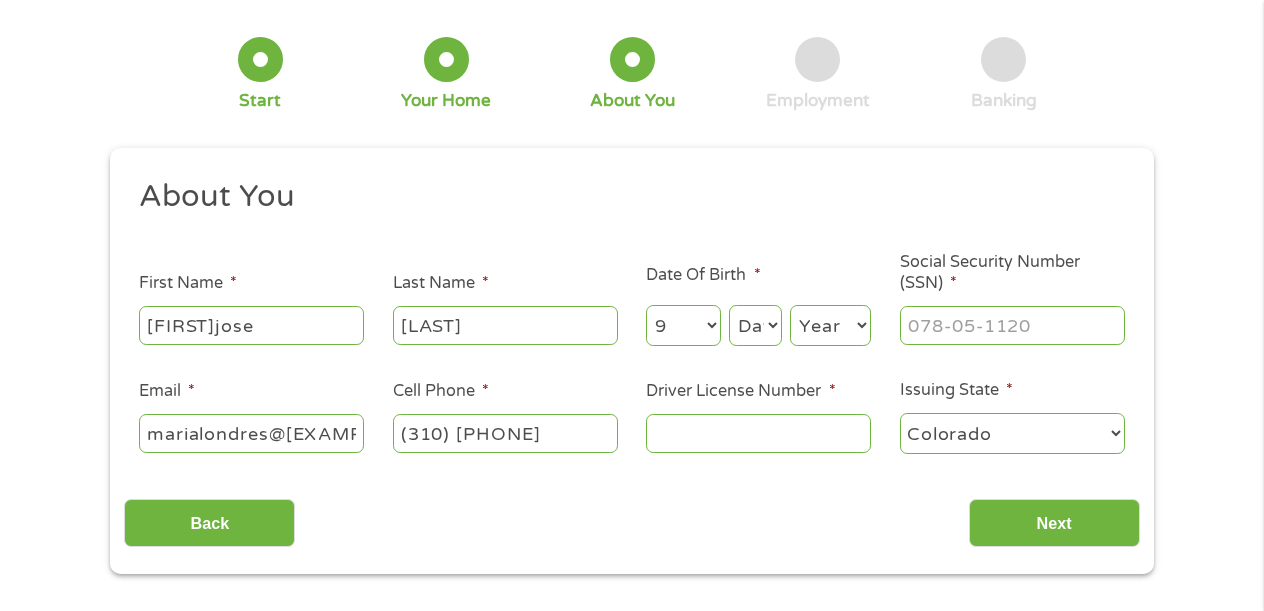 click on "Day 1 2 3 4 5 6 7 8 9 10 11 12 13 14 15 16 17 18 19 20 21 22 23 24 25 26 27 28 29 30 31" at bounding box center [755, 325] 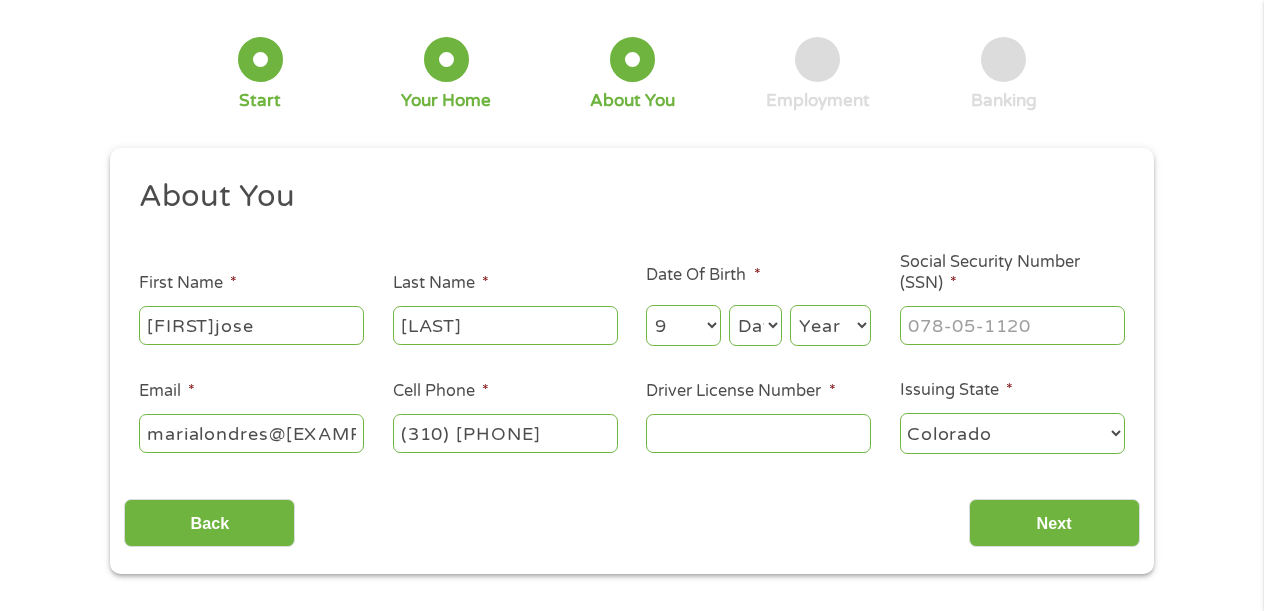 select on "17" 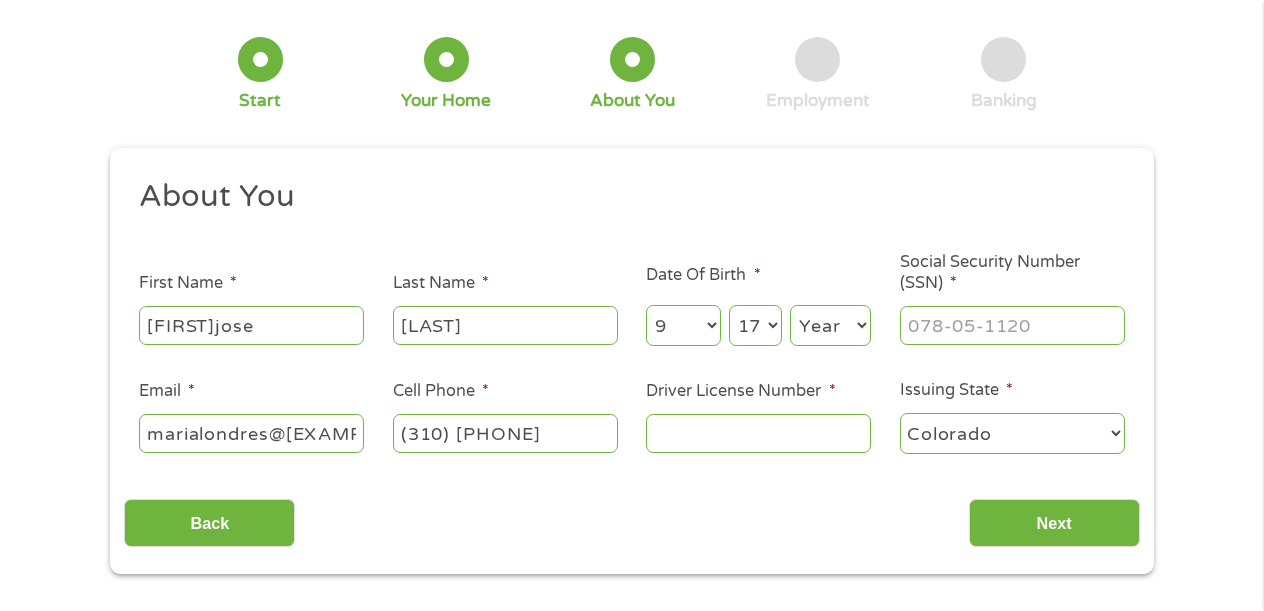 type on "___-__-____" 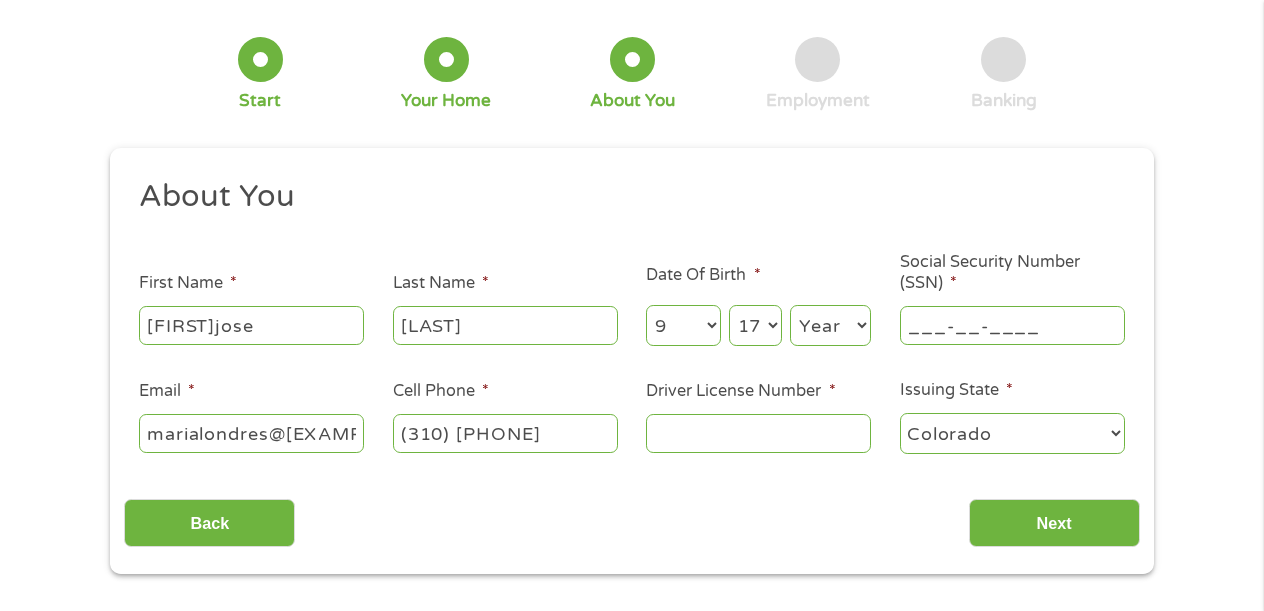 click on "___-__-____" at bounding box center (1012, 325) 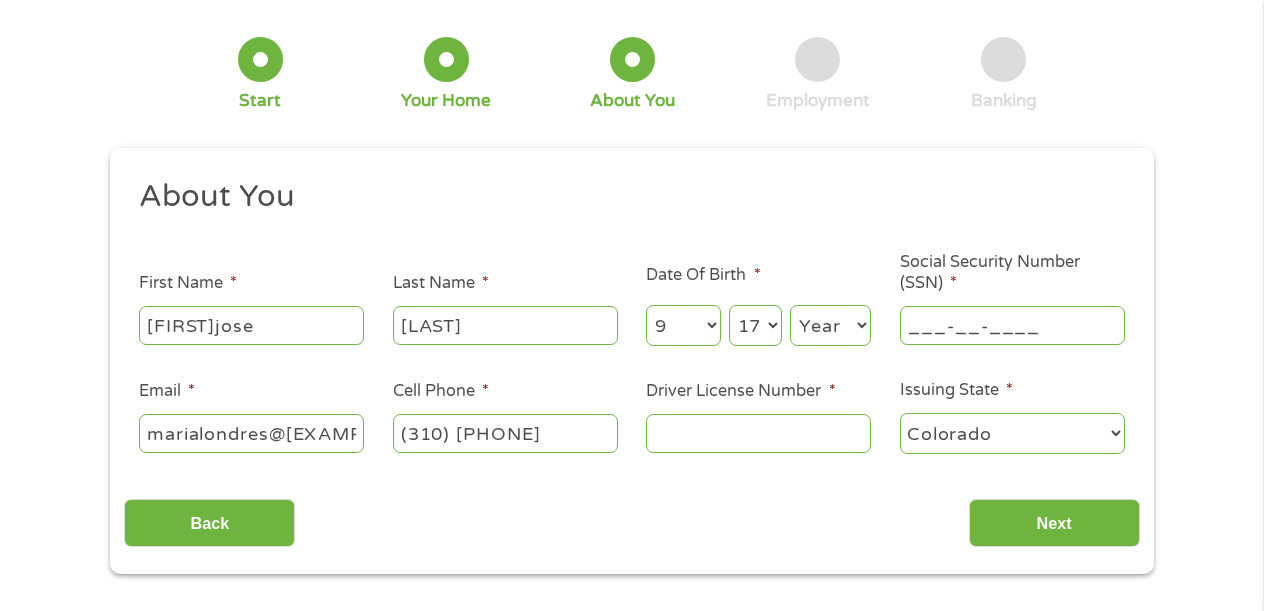type 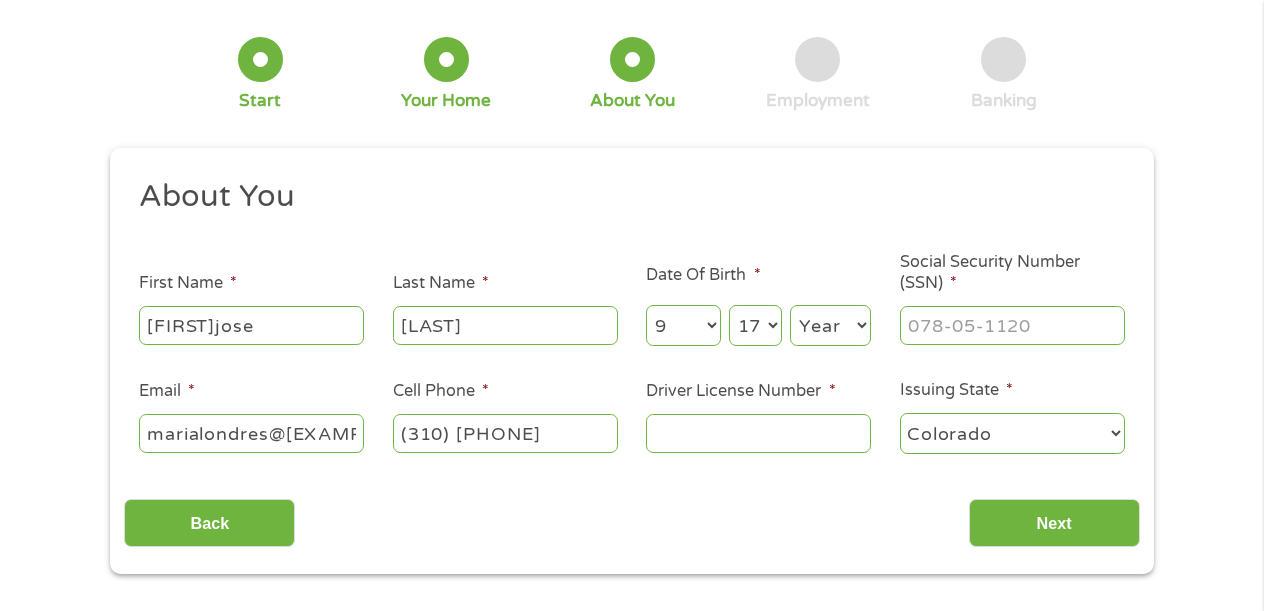 select on "1974" 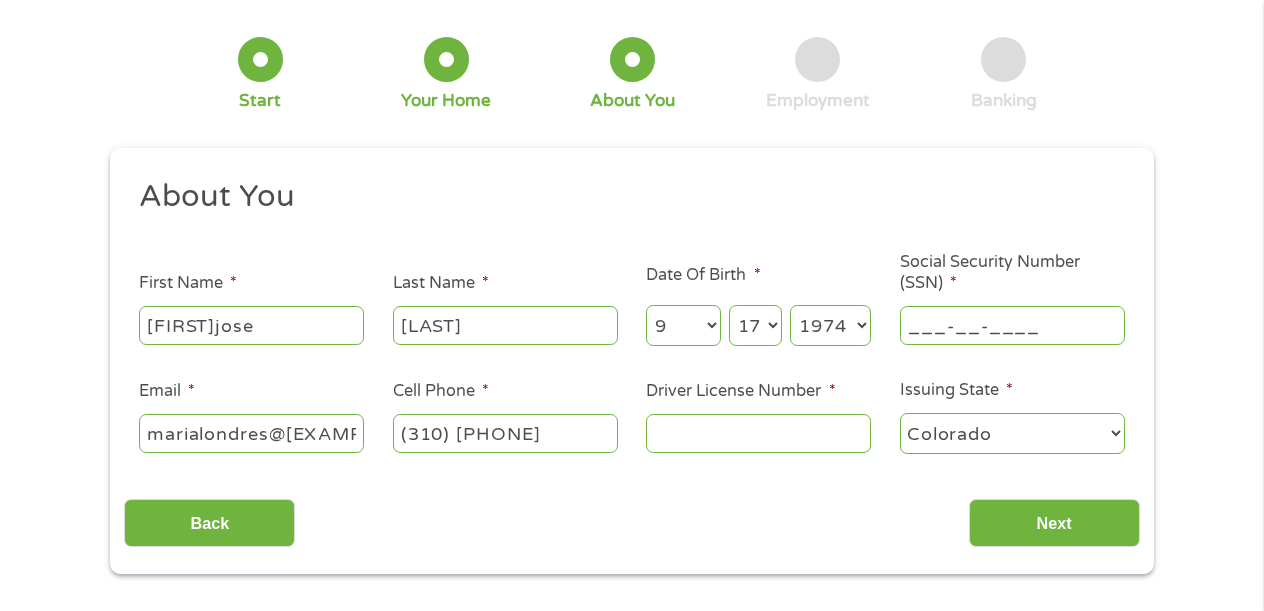 click on "___-__-____" at bounding box center [1012, 325] 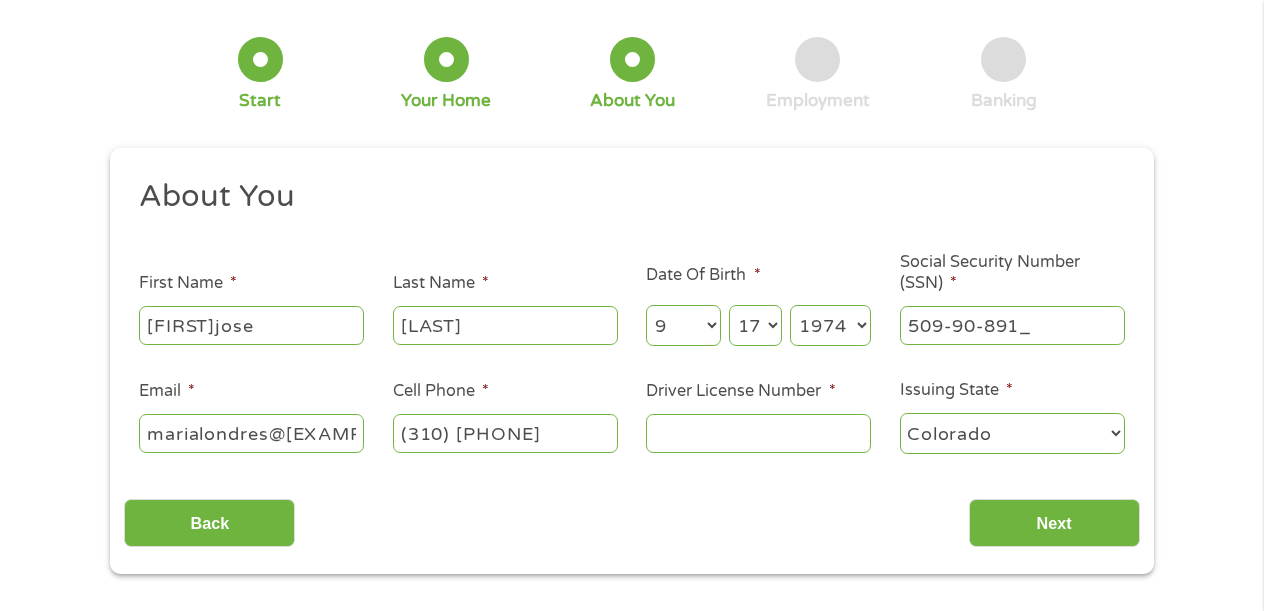 type on "509-90-8916" 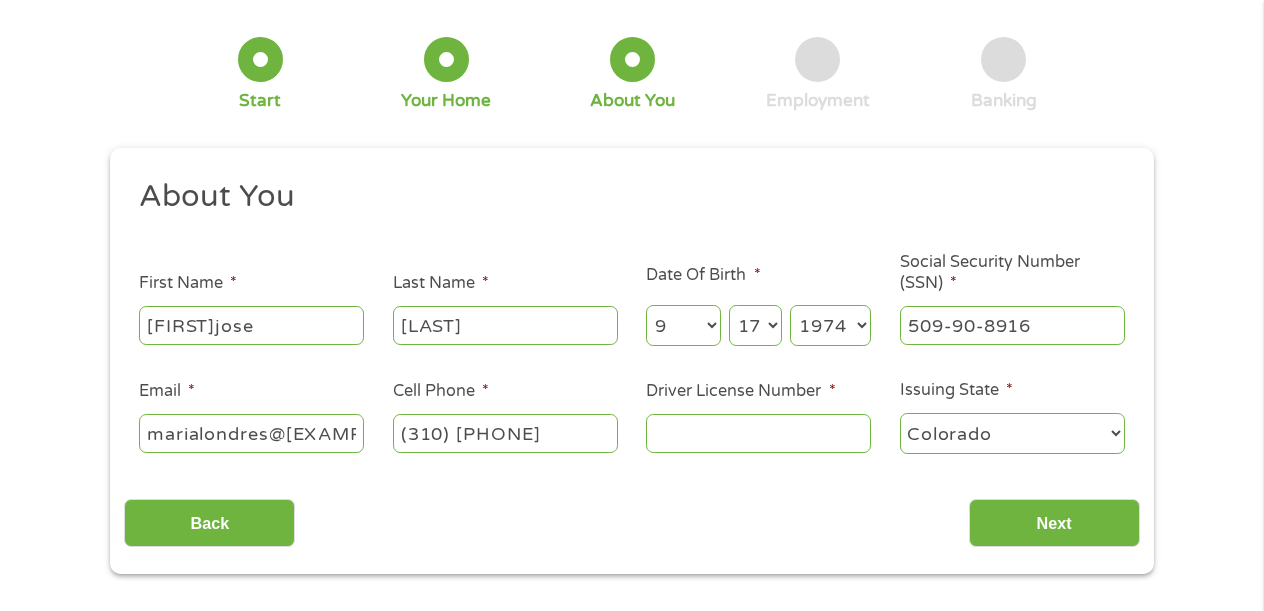 click on "Driver License Number *" at bounding box center [758, 433] 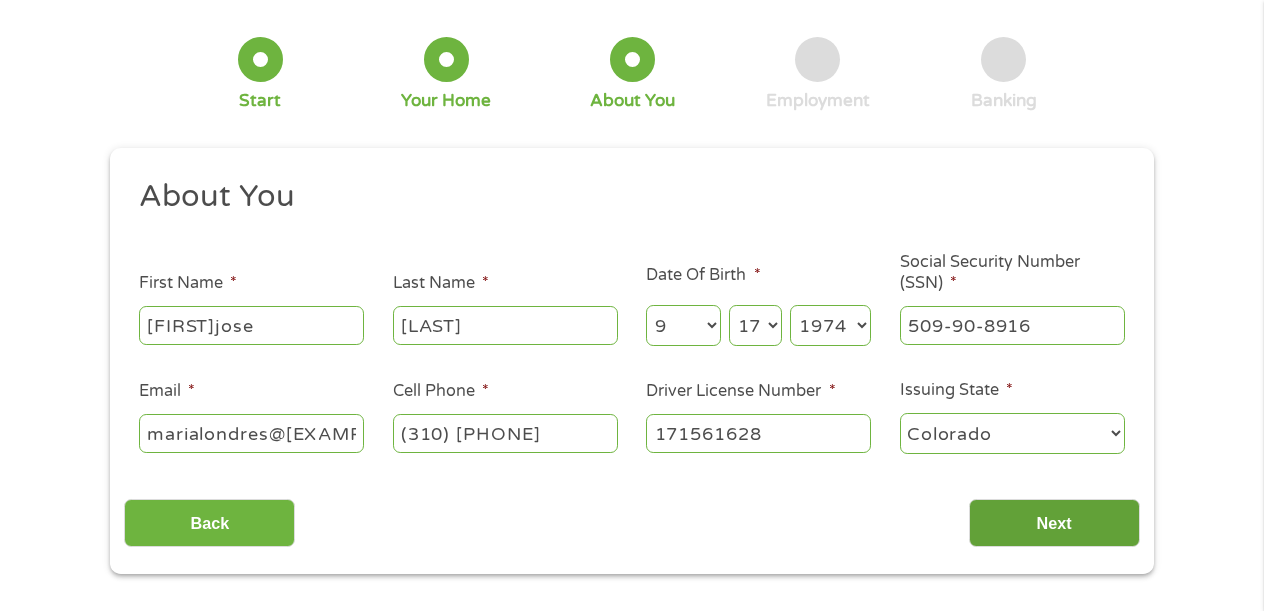 type on "171561628" 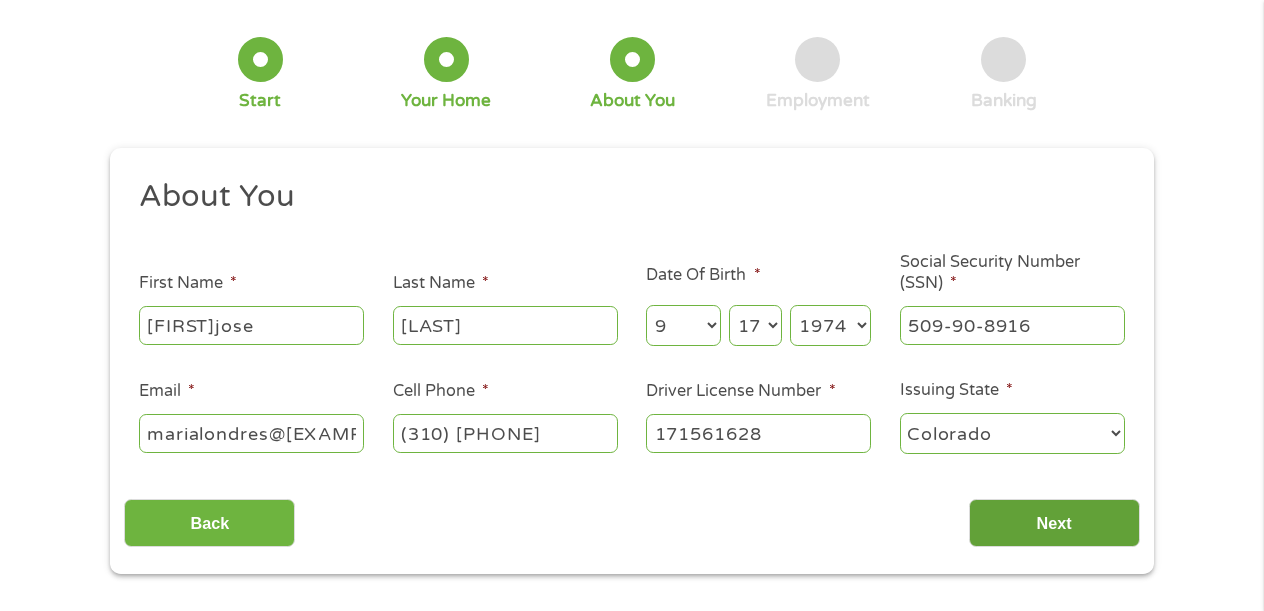 scroll, scrollTop: 8, scrollLeft: 8, axis: both 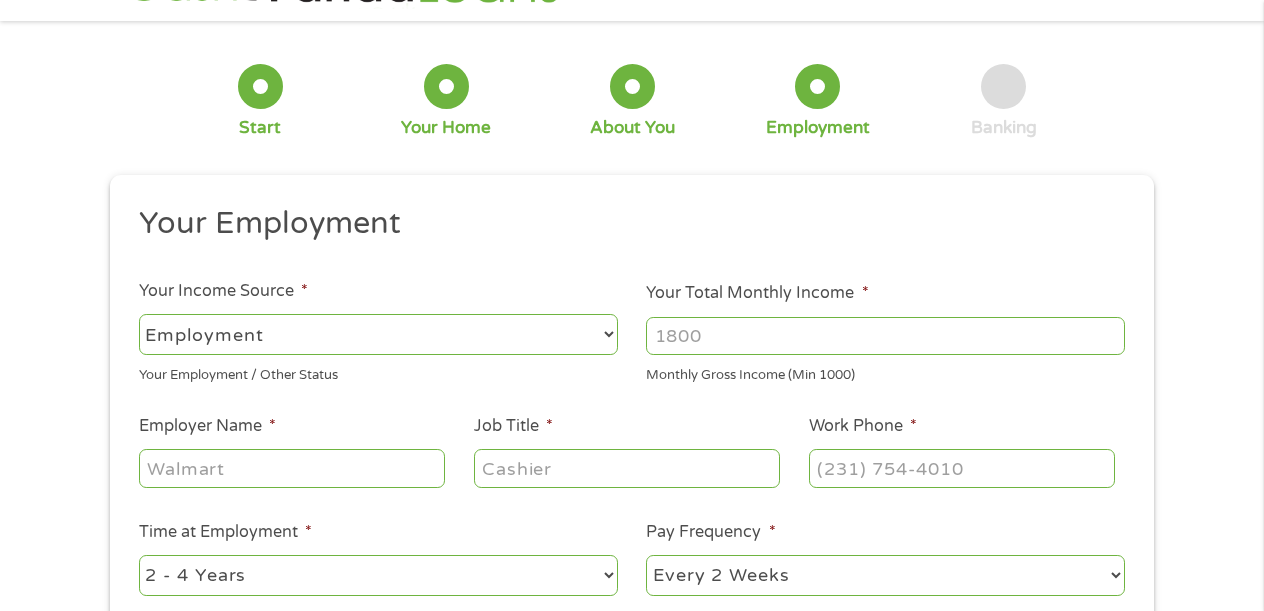 click on "Your Total Monthly Income *" at bounding box center (885, 336) 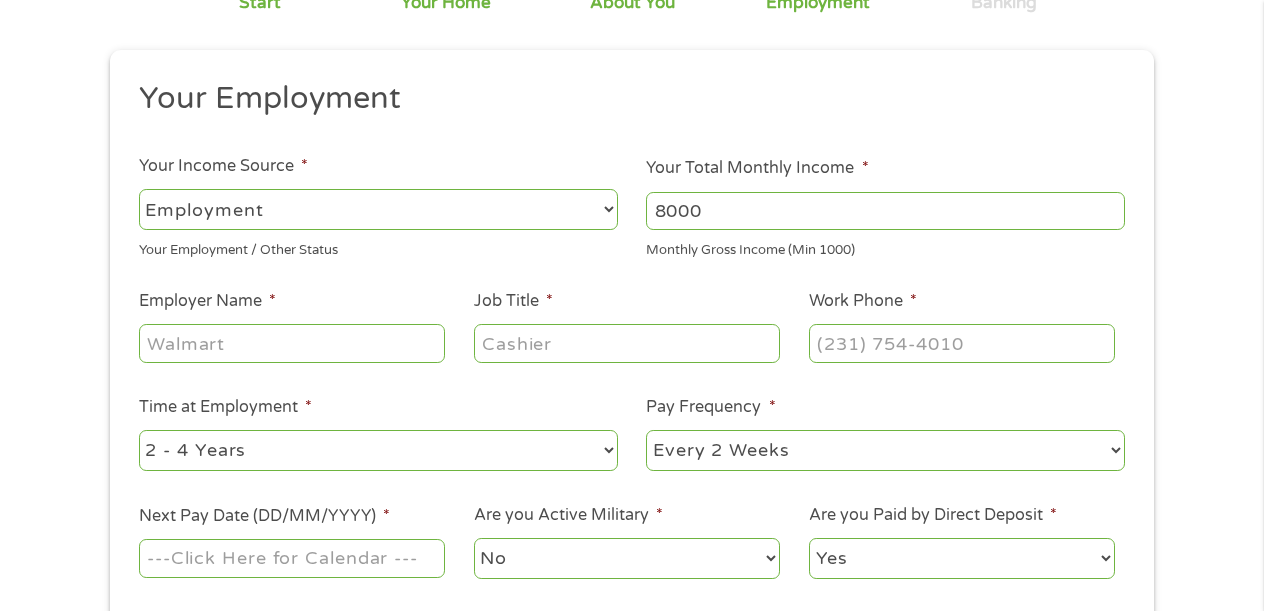 scroll, scrollTop: 186, scrollLeft: 0, axis: vertical 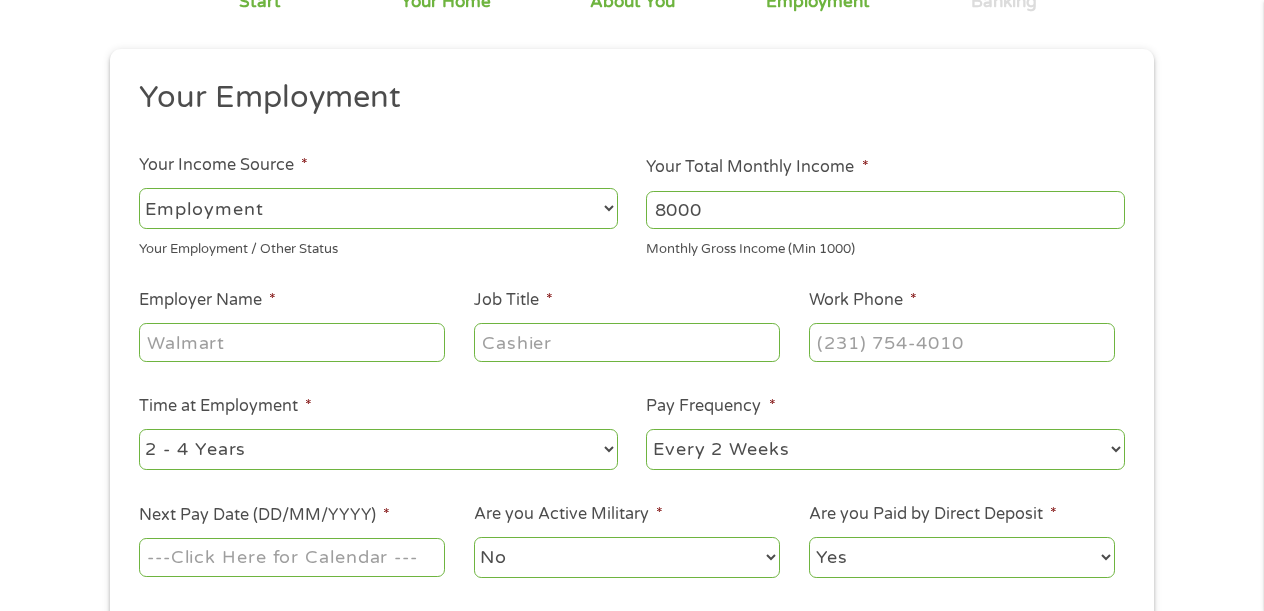 type on "8000" 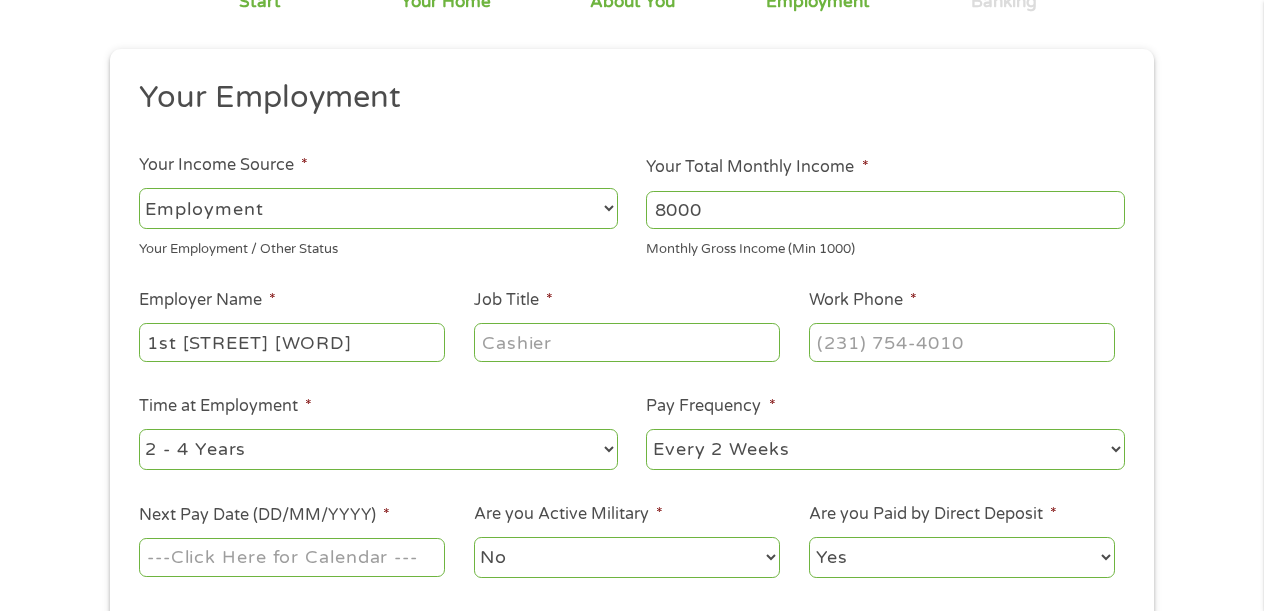 type on "1st [STREET] [WORD]" 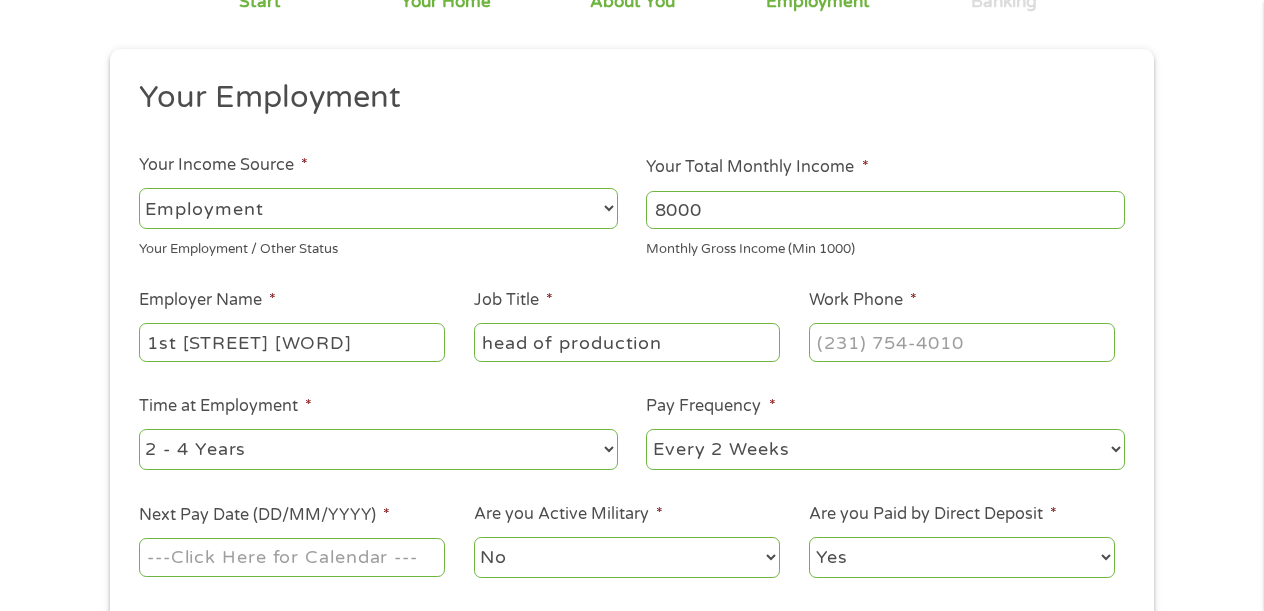 type on "head of production" 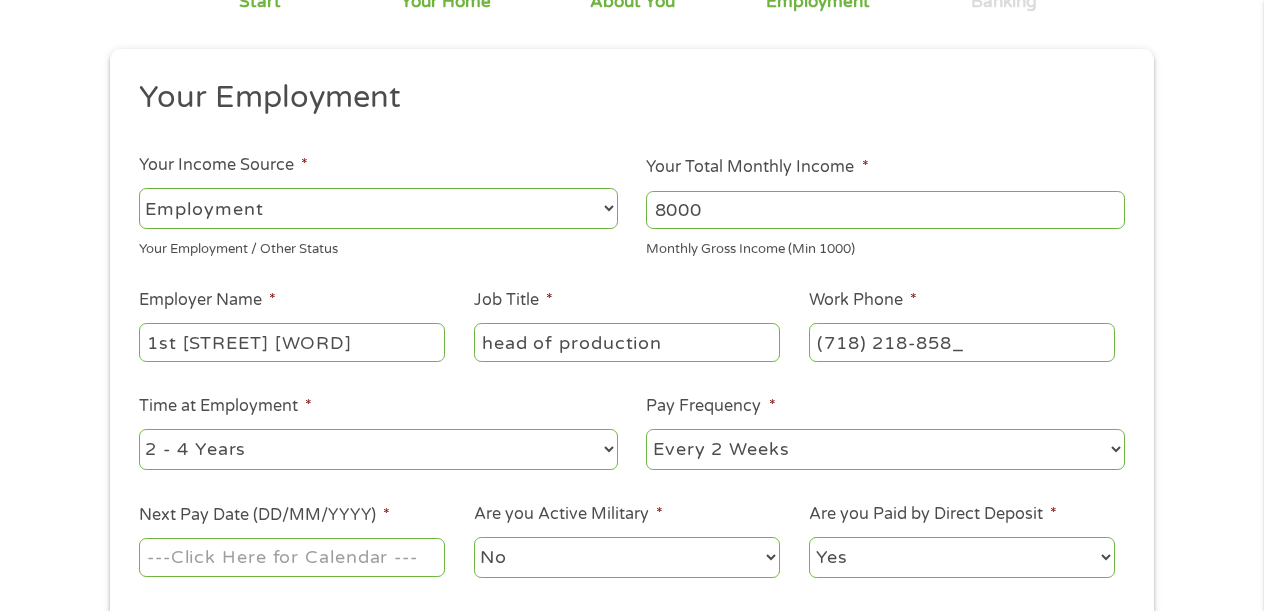 type on "(718) 218-8587" 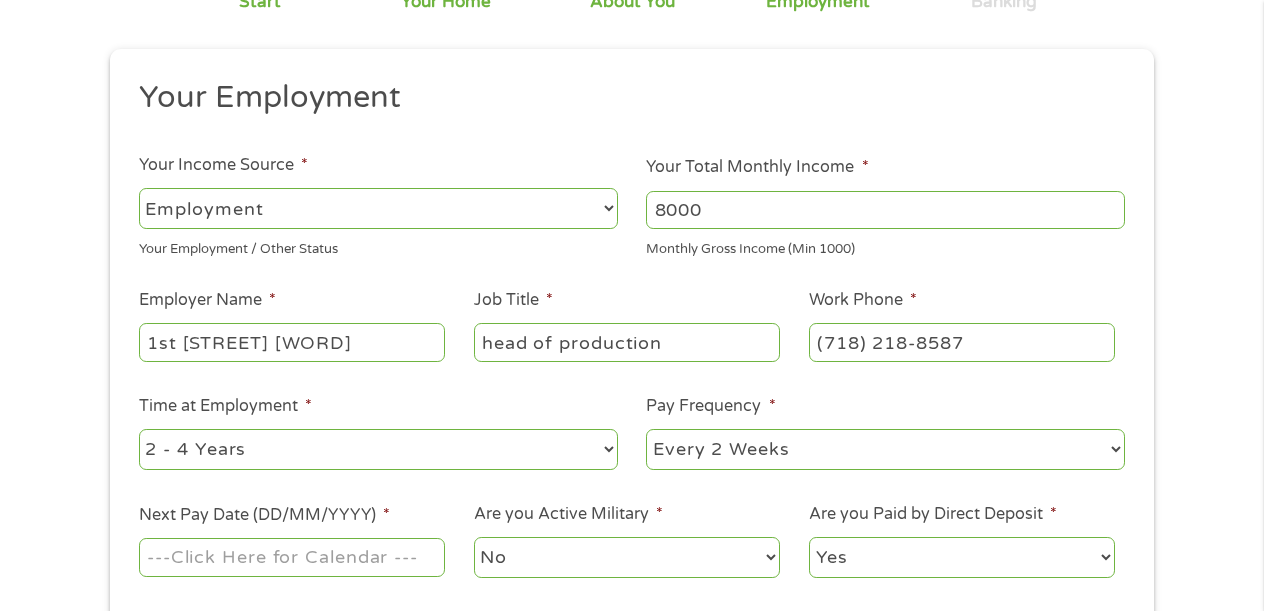 click on "--- Choose one --- 1 Year or less 1 - 2 Years 2 - 4 Years Over 4 Years" at bounding box center [378, 449] 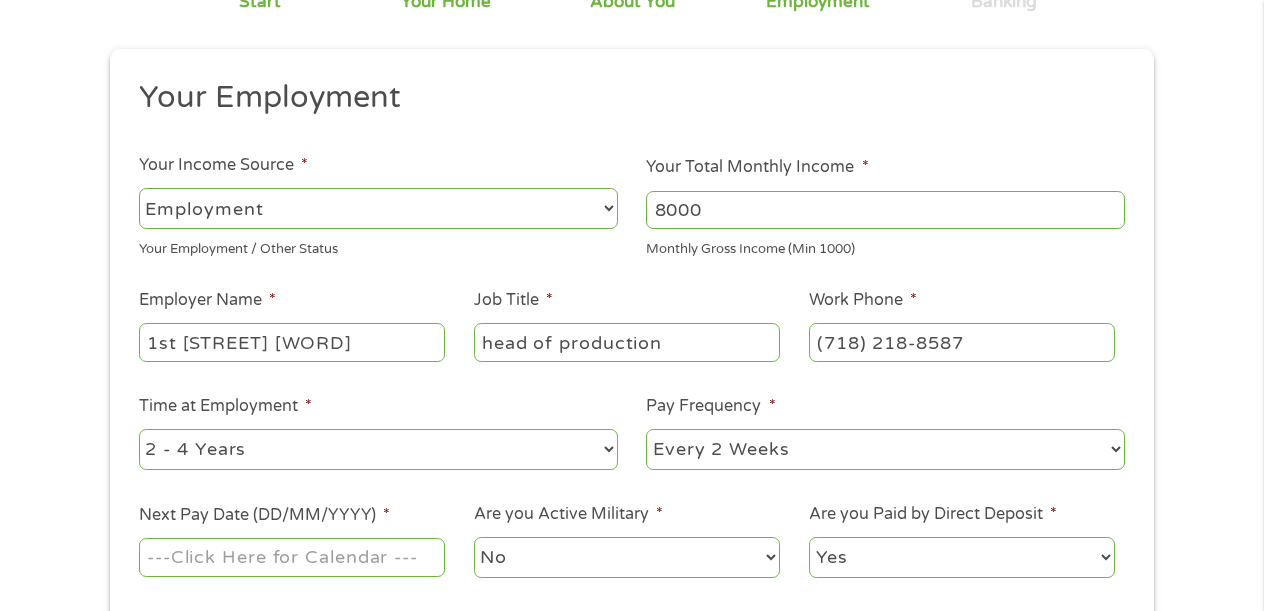 select on "60months" 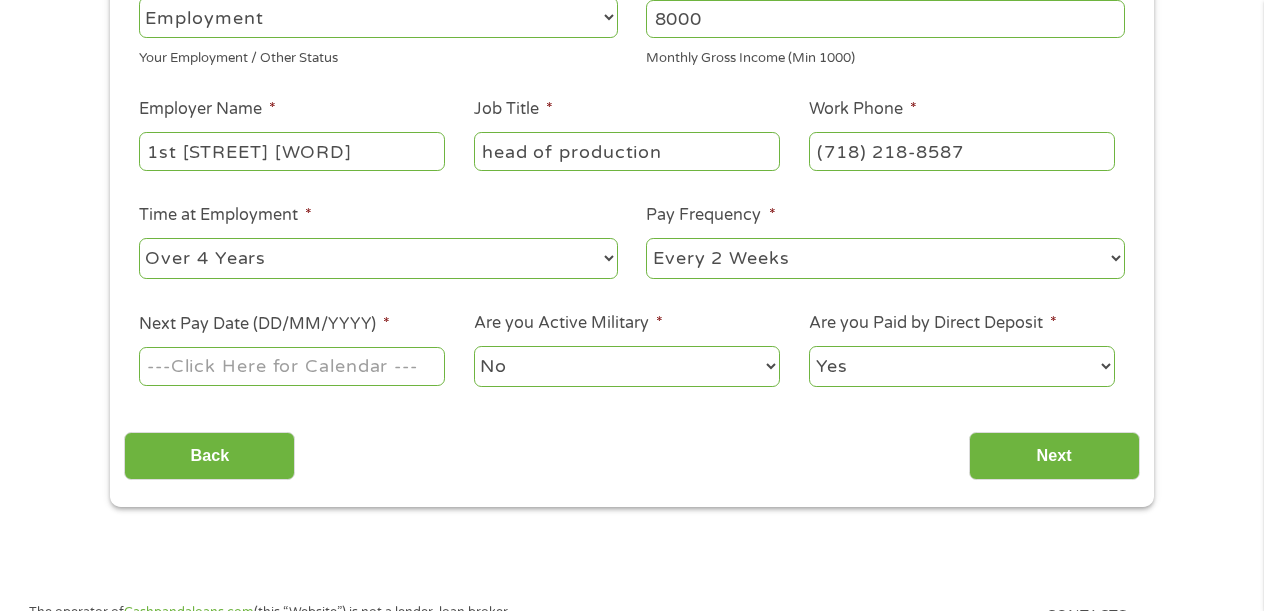 scroll, scrollTop: 455, scrollLeft: 0, axis: vertical 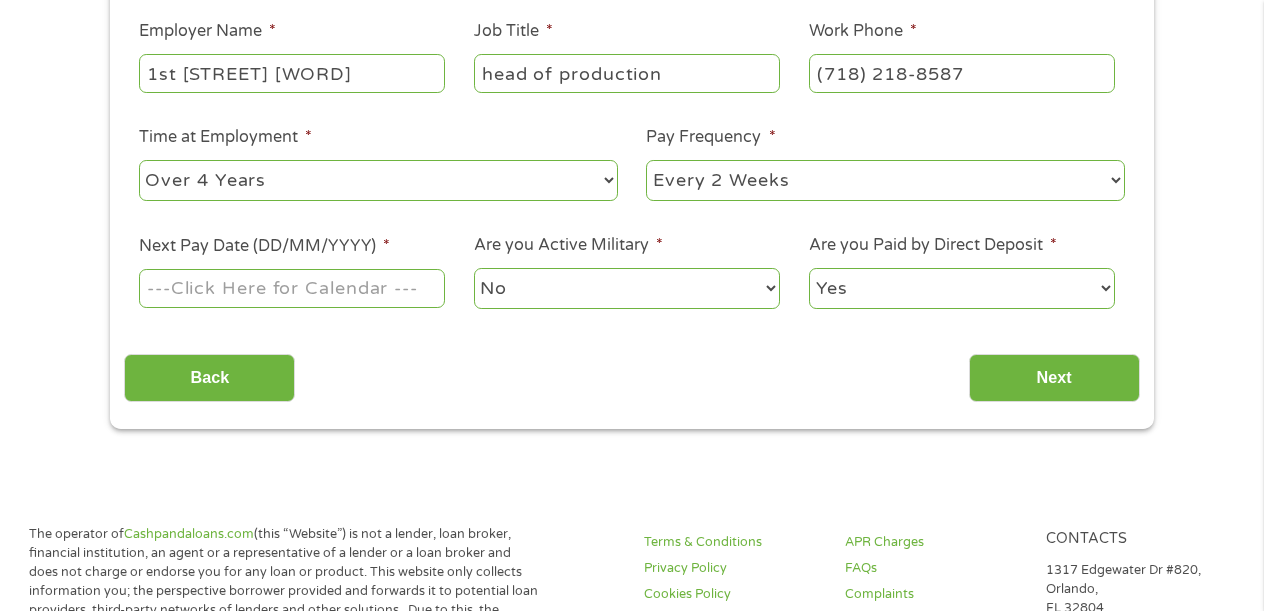 click on "Home Get Loan Offer How it works FAQs Blog Cash Loans Quick Loans Online Loans Payday Loans Cash Advances Préstamos Paycheck Loans Near Me Artificial Intelligence Loans Contact Us 1 Start 2 Your Home 3 About You 4 Employment 5 Banking 6 This field is hidden when viewing the form gclid EAIaIQobChMI_KfAgvHxjgMVJivUAR3wEg86EAAYAyAAEgJCyvD_BwE This field is hidden when viewing the form Referrer https://www.[EXAMPLE.COM]/?medium=adwords&source=adwords&campaign=22549846227&adgroup=188036189468&creative=752117433323&position=&keyword=i%20need%20a%20quick%20loan%20today&utm_term=%7Bsearchterm%7D&matchtype=%7Bterm%7D&device=c&network=s&gad_source=5&gad_campaignid=22549846227&gclid=EAIaIQobChMI_KfAgvHxjgMVJivUAR3wEg86EAAYAyAAEgJCyvD_BwE This field is hidden when viewing the form Source adwords This field is hidden when viewing the form Campaign Medium c" at bounding box center (632, 823) 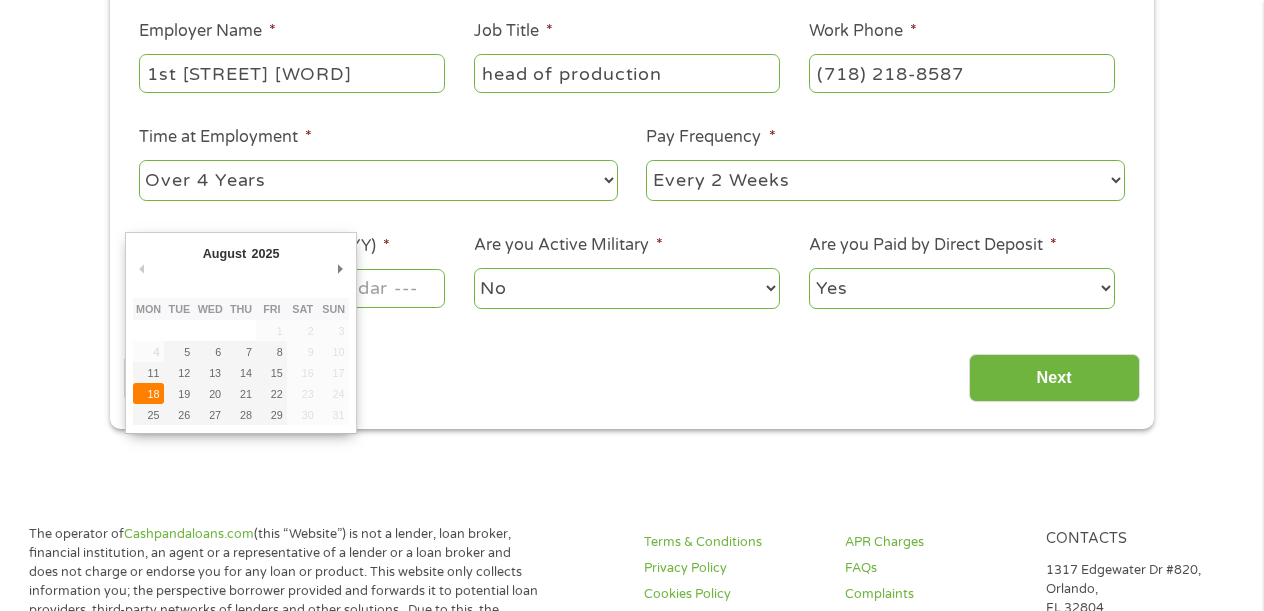 type on "[DATE]" 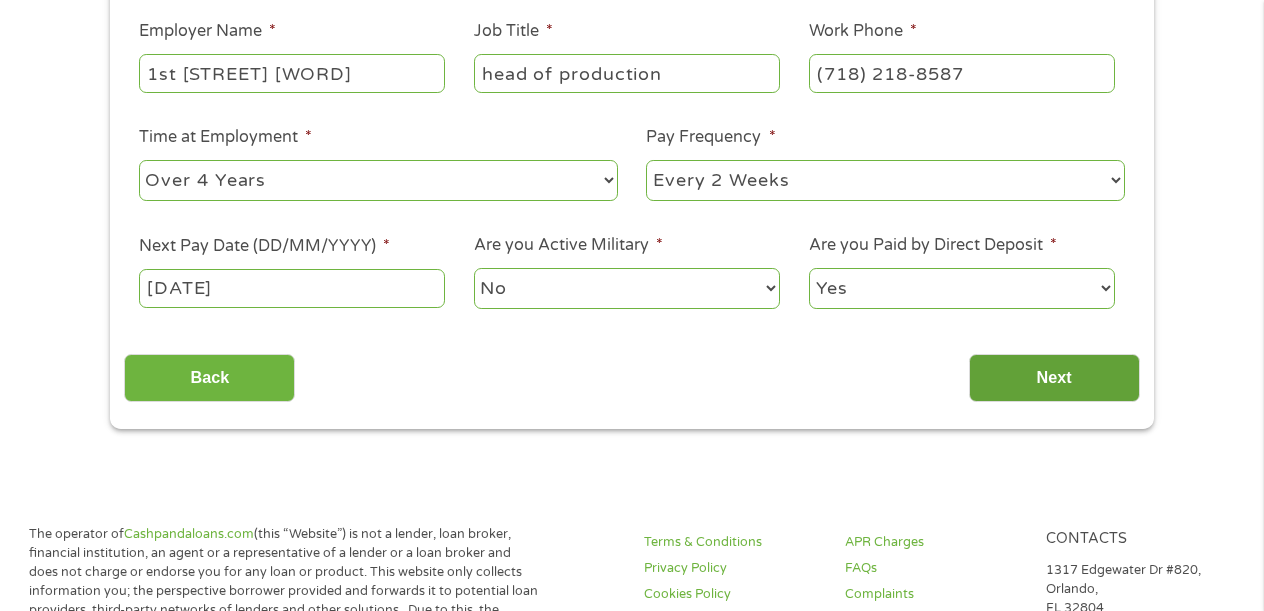 click on "Next" at bounding box center [1054, 378] 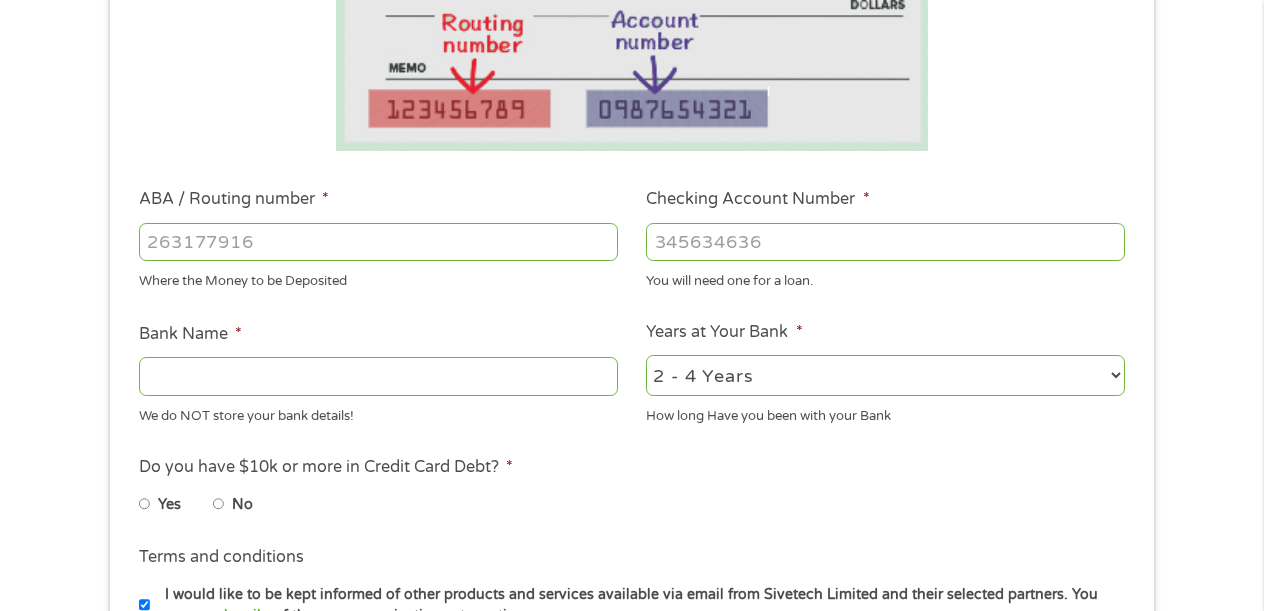 scroll, scrollTop: 8, scrollLeft: 8, axis: both 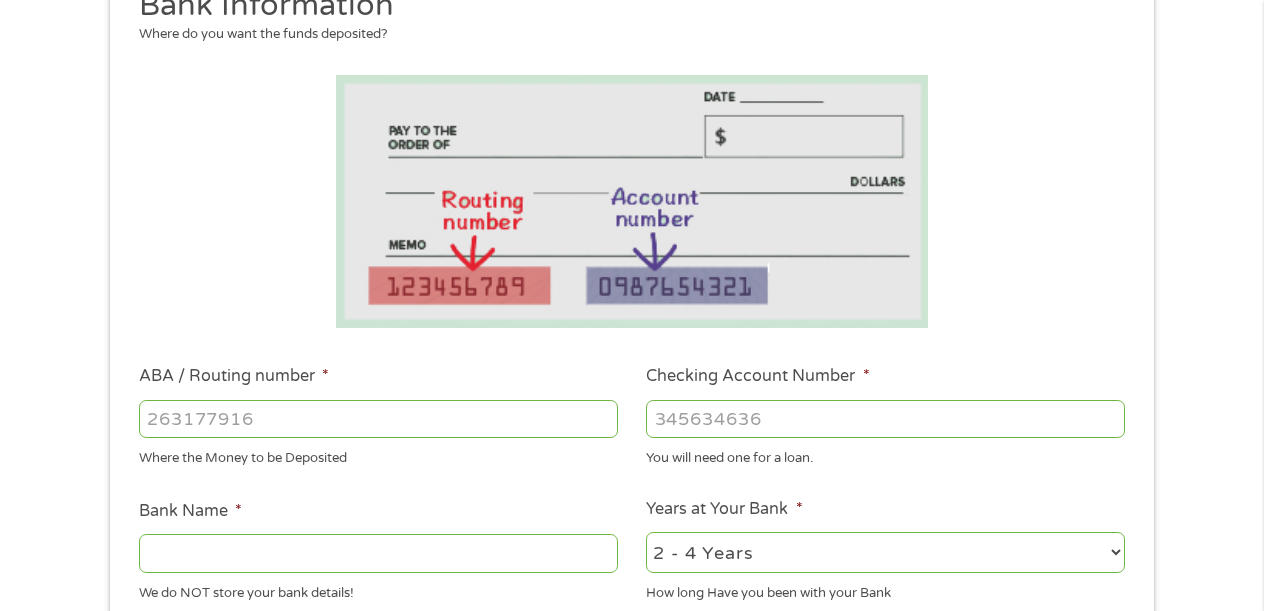 click on "ABA / Routing number *" at bounding box center [378, 419] 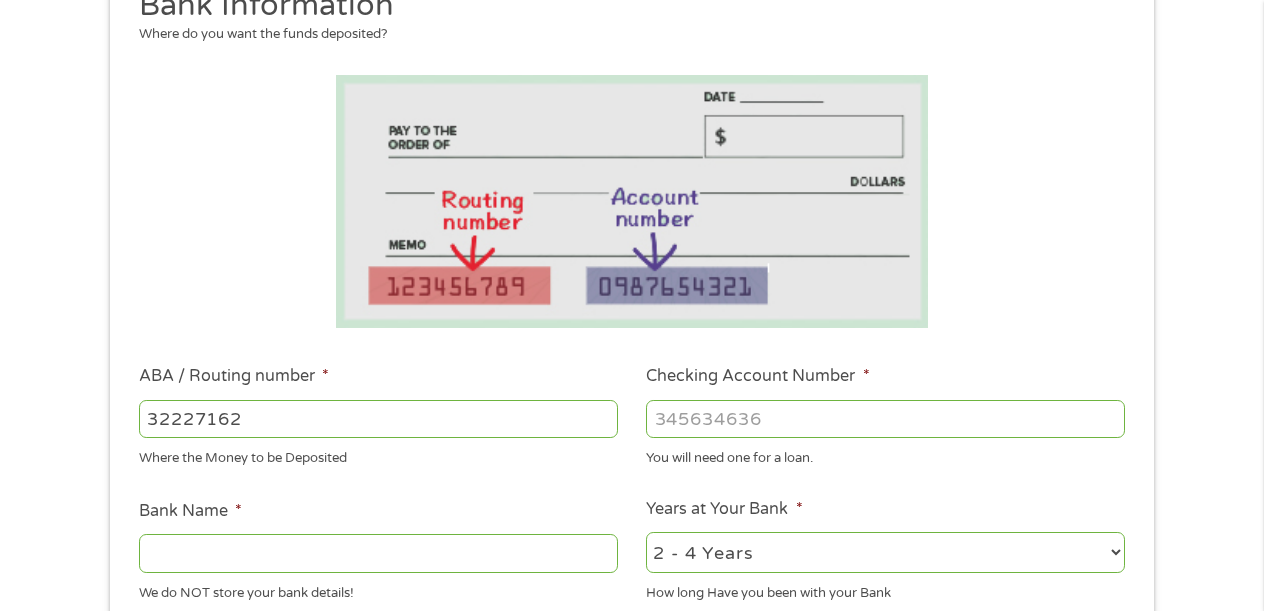 type on "322271627" 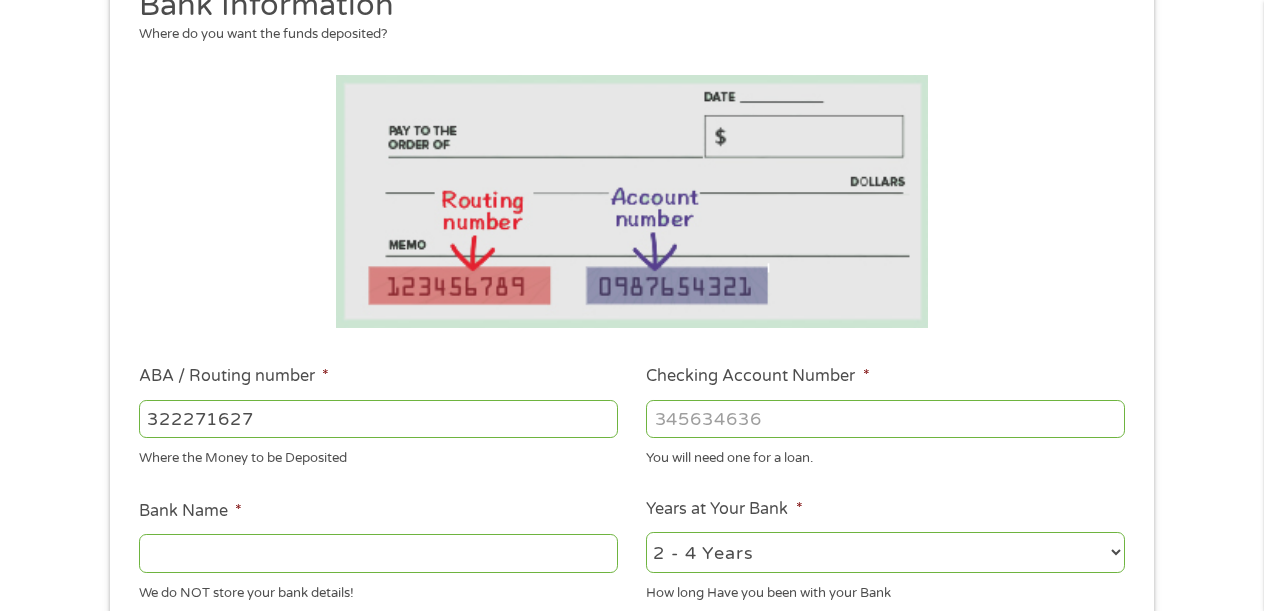 type on "JP MORGAN CHASE BANK NA" 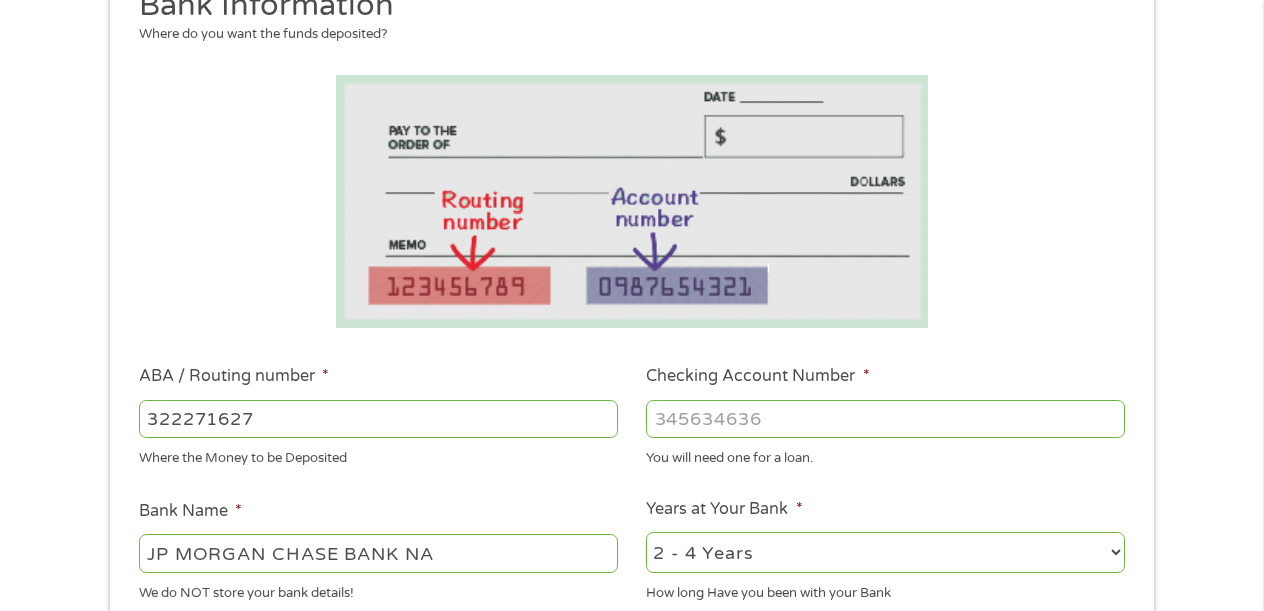 type on "322271627" 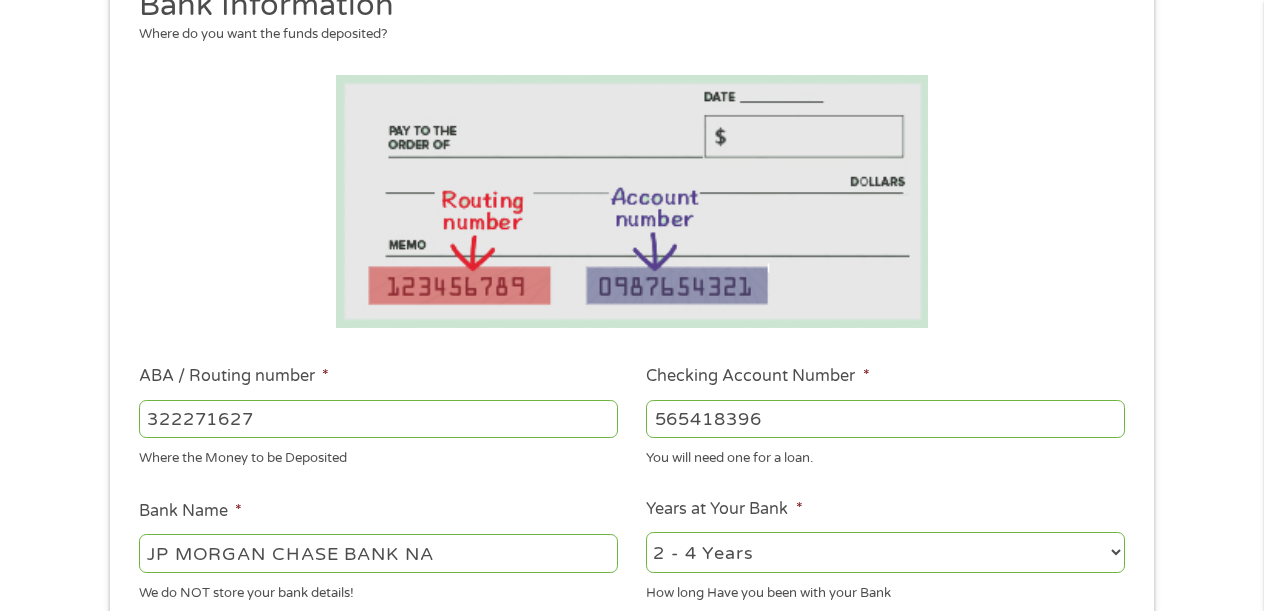 type on "565418396" 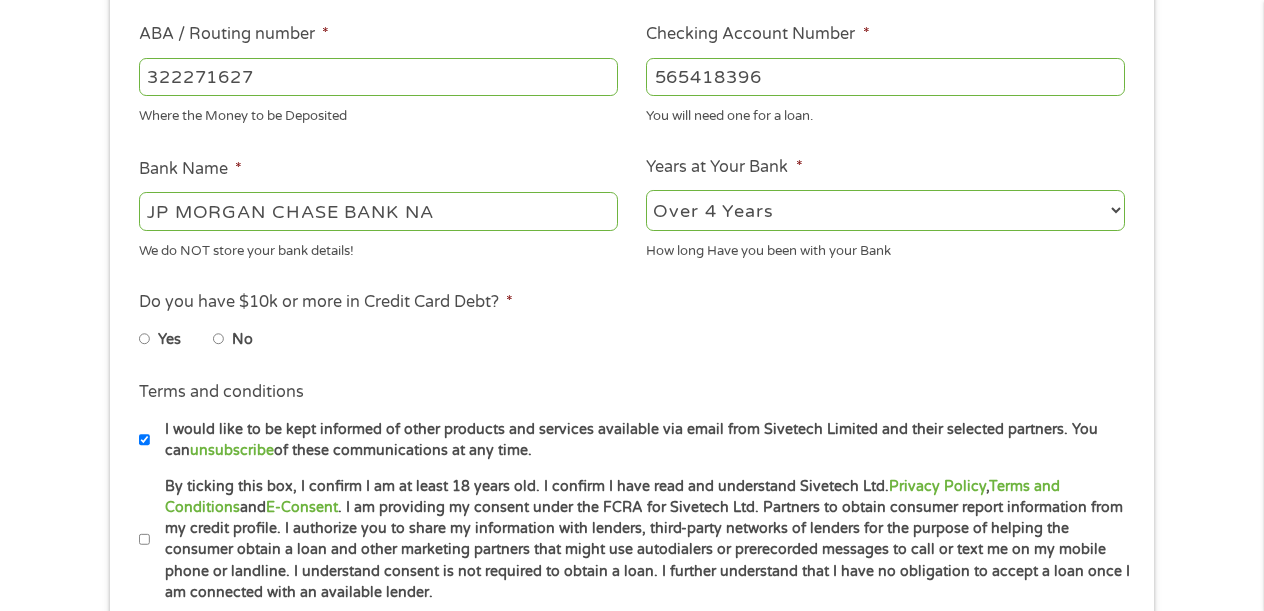scroll, scrollTop: 646, scrollLeft: 0, axis: vertical 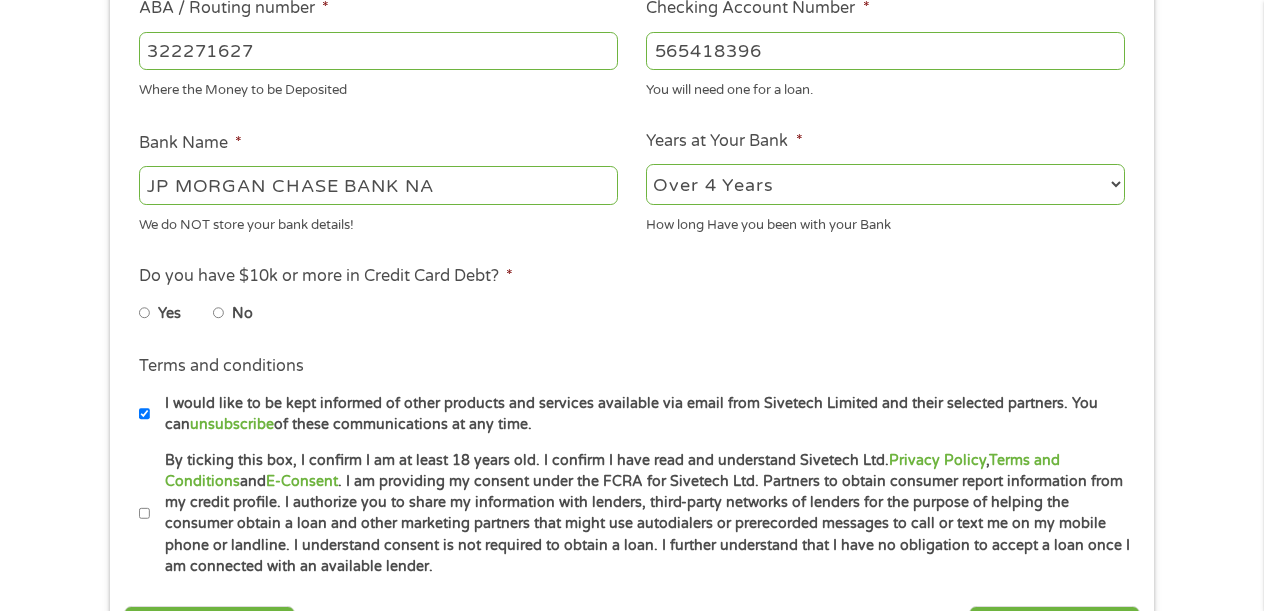 click on "Yes" at bounding box center [176, 313] 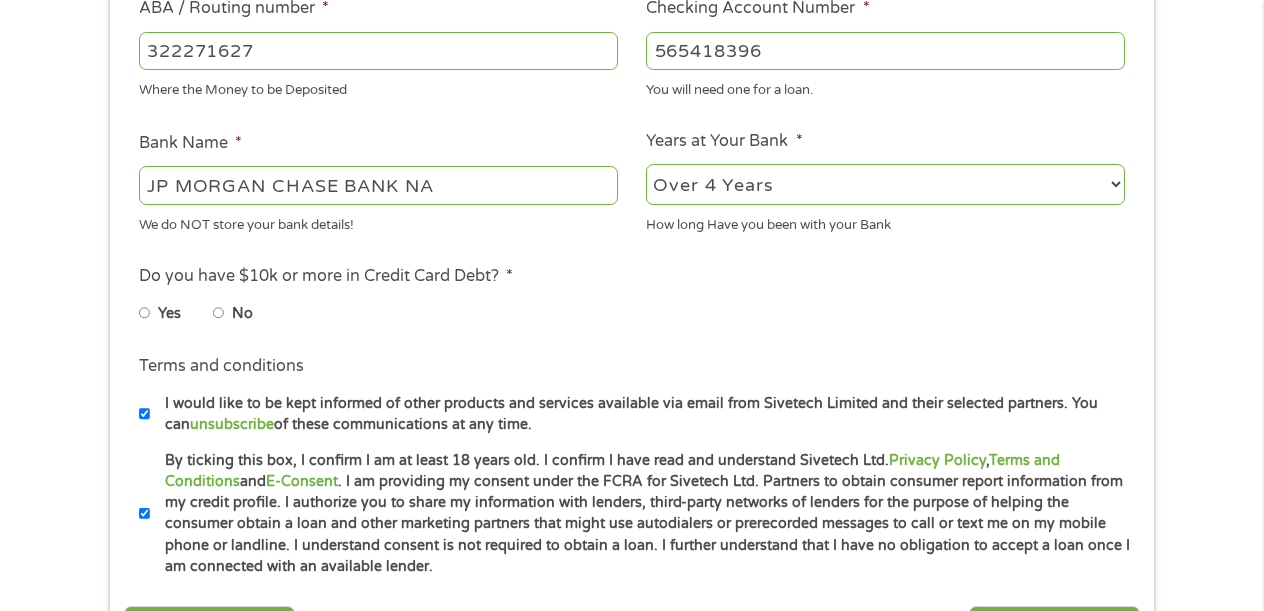 click on "No" at bounding box center [219, 313] 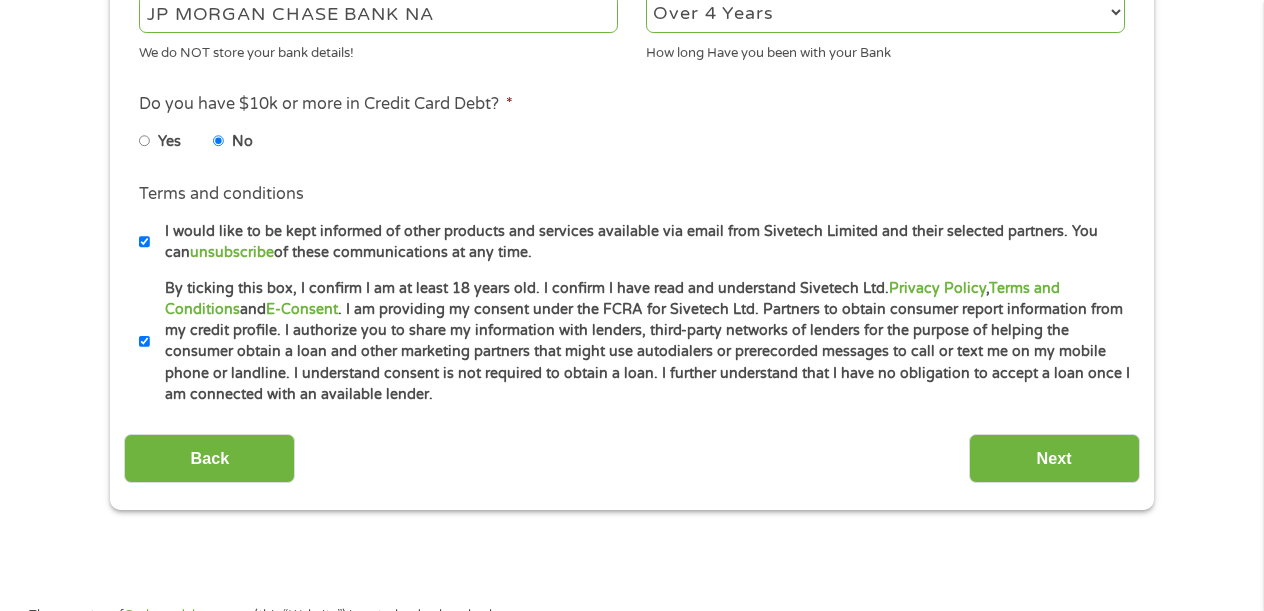 scroll, scrollTop: 912, scrollLeft: 0, axis: vertical 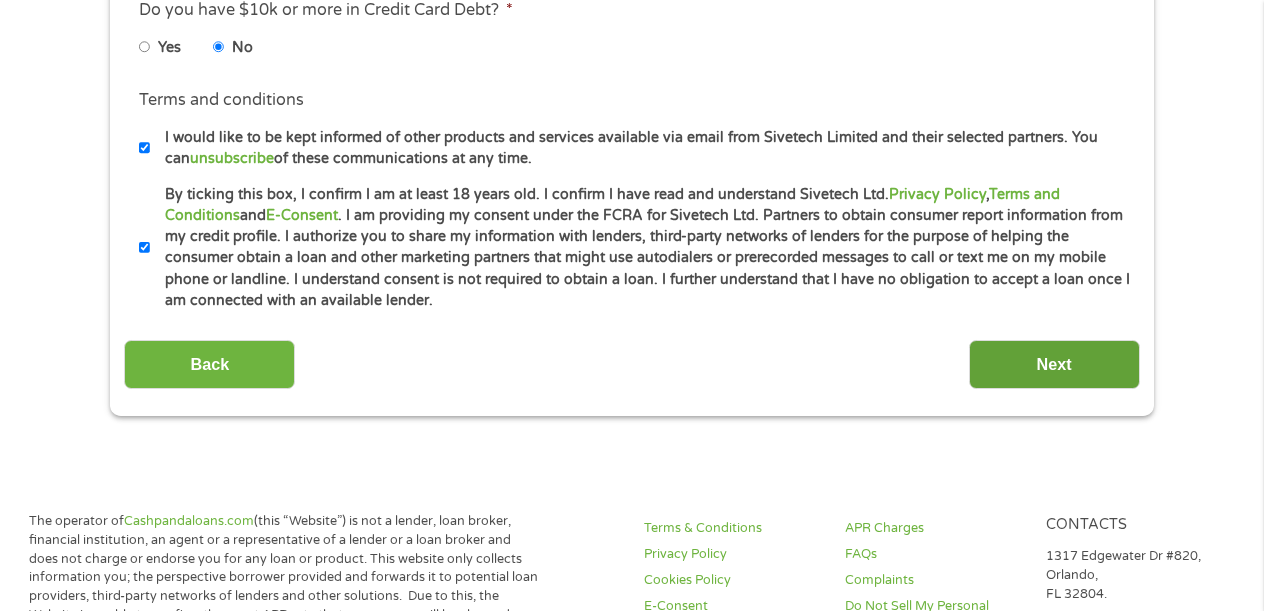 click on "Next" at bounding box center (1054, 364) 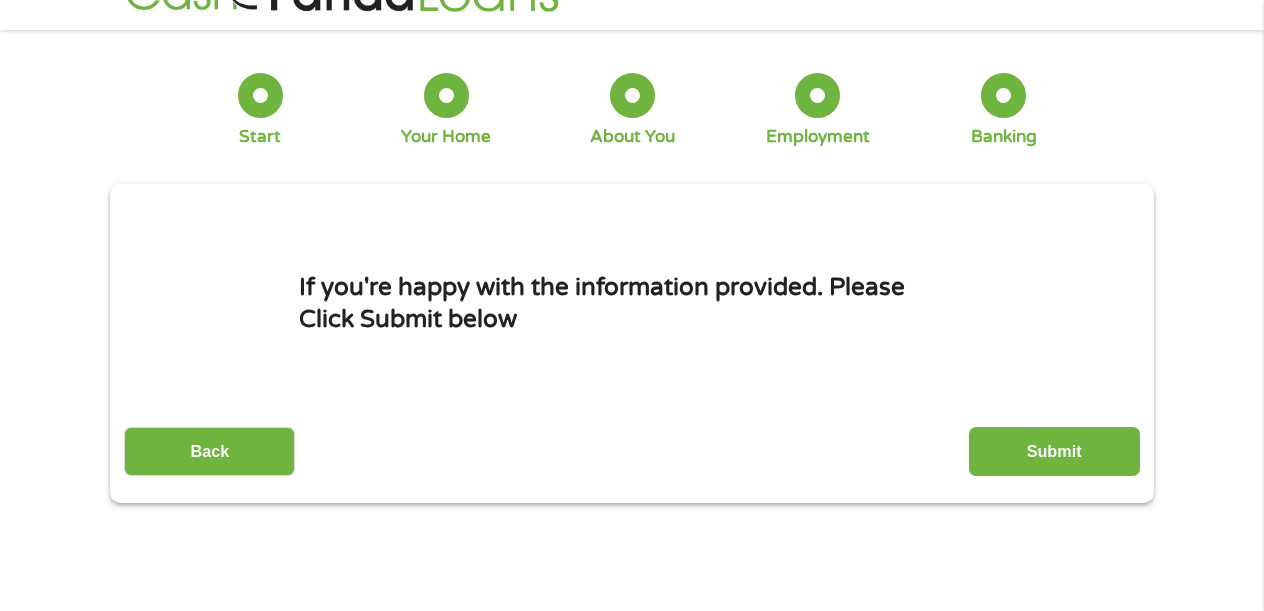 scroll, scrollTop: 0, scrollLeft: 0, axis: both 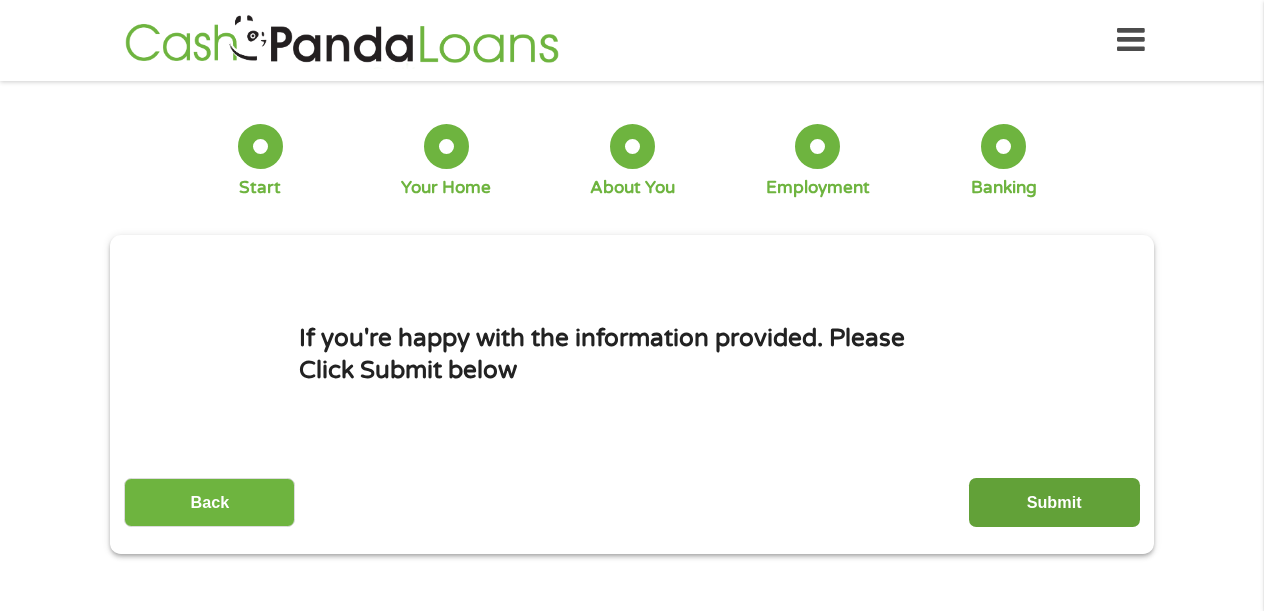 click on "Submit" at bounding box center (1054, 502) 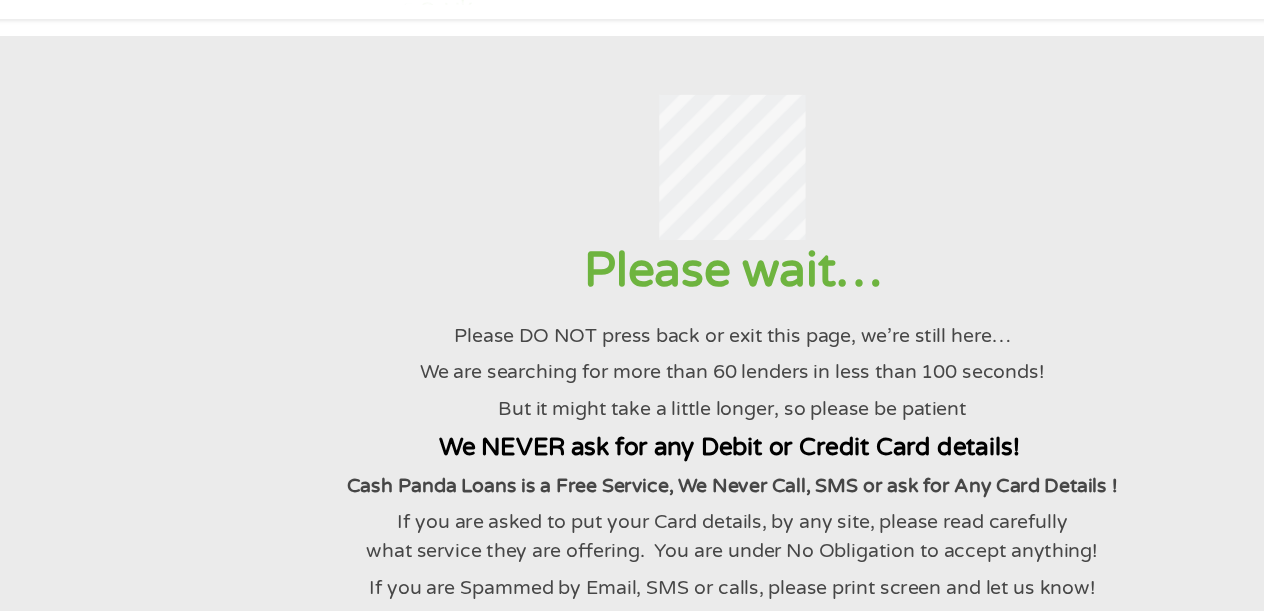 scroll, scrollTop: 0, scrollLeft: 0, axis: both 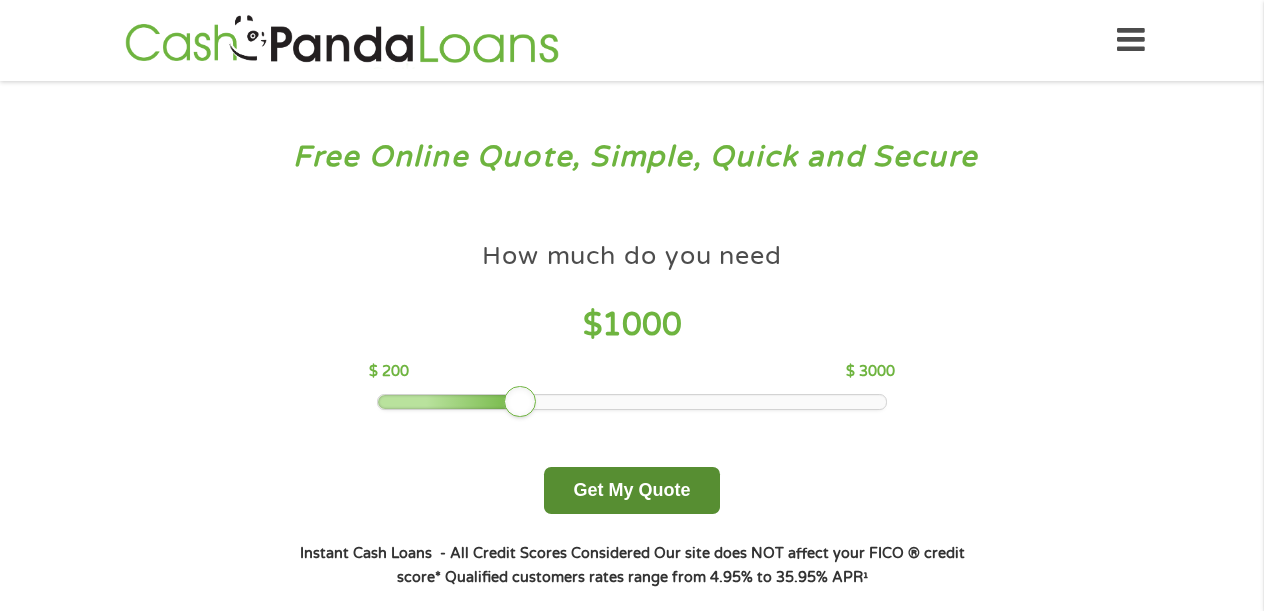 click on "Get My Quote" at bounding box center [631, 490] 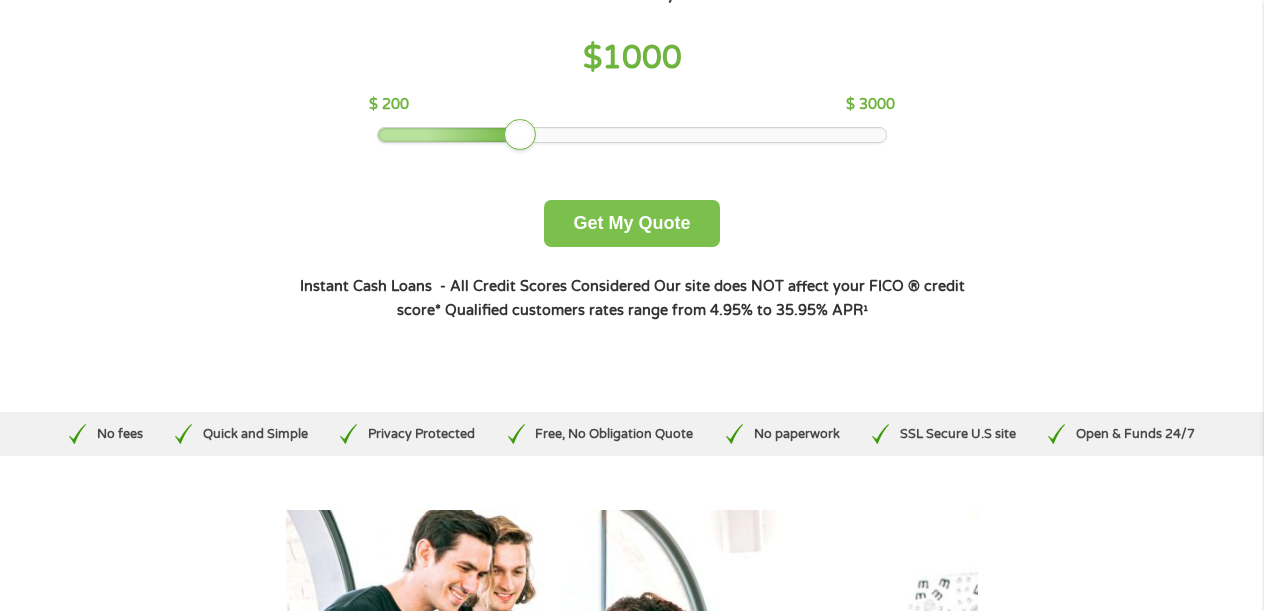 scroll, scrollTop: 324, scrollLeft: 0, axis: vertical 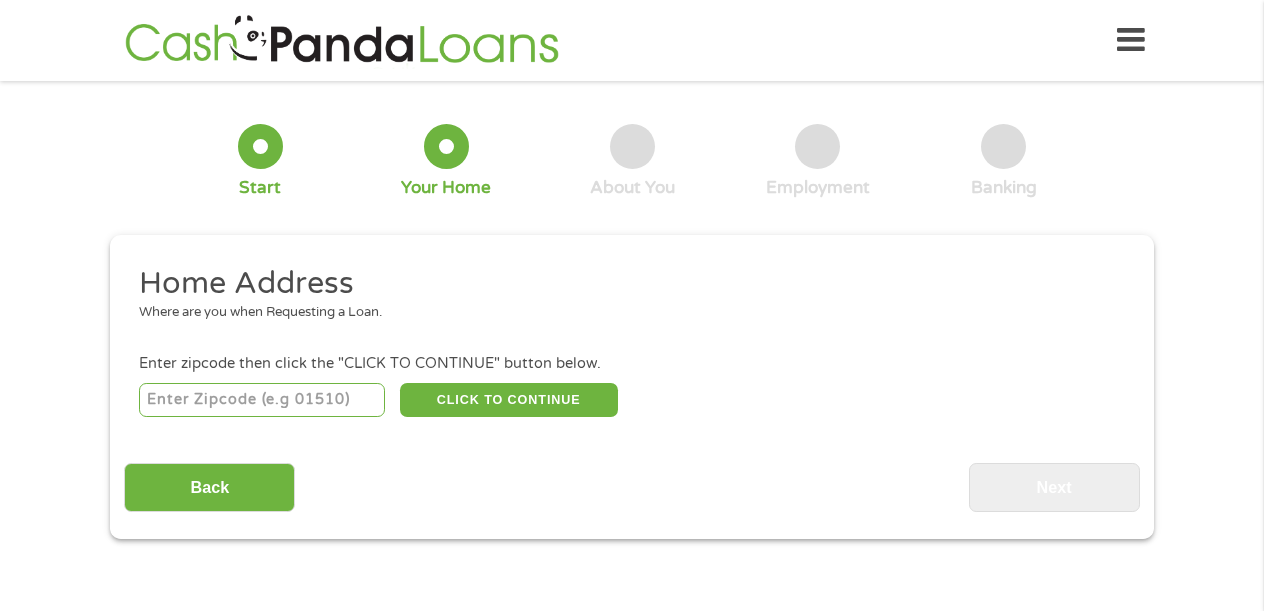 click at bounding box center [262, 400] 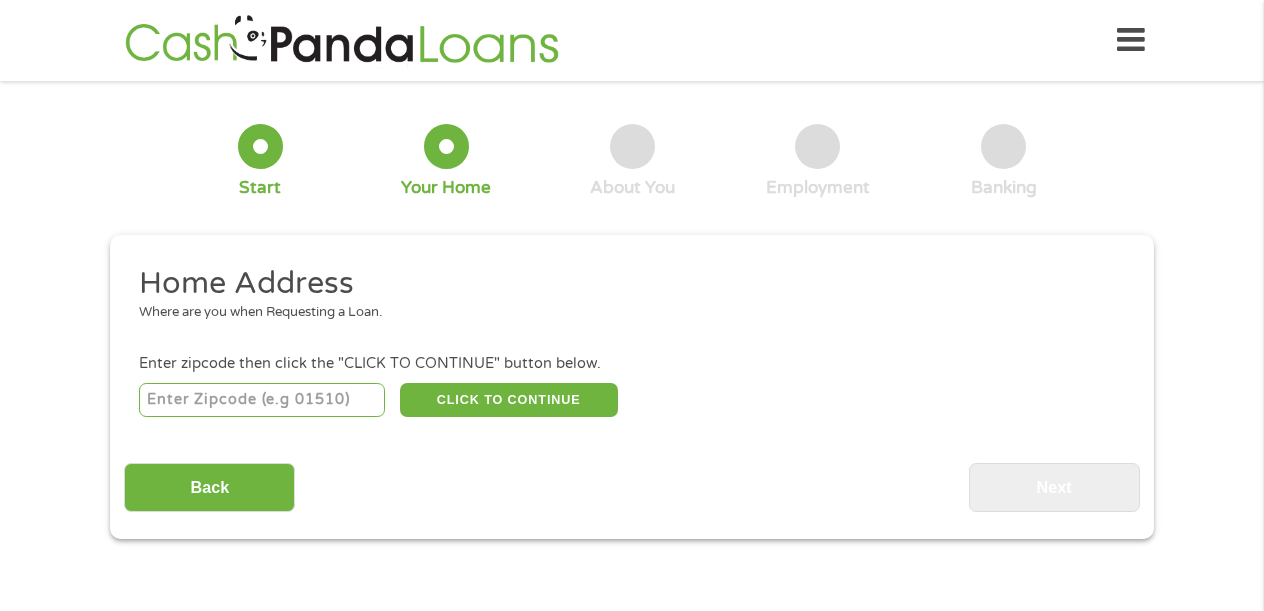 type on "80920" 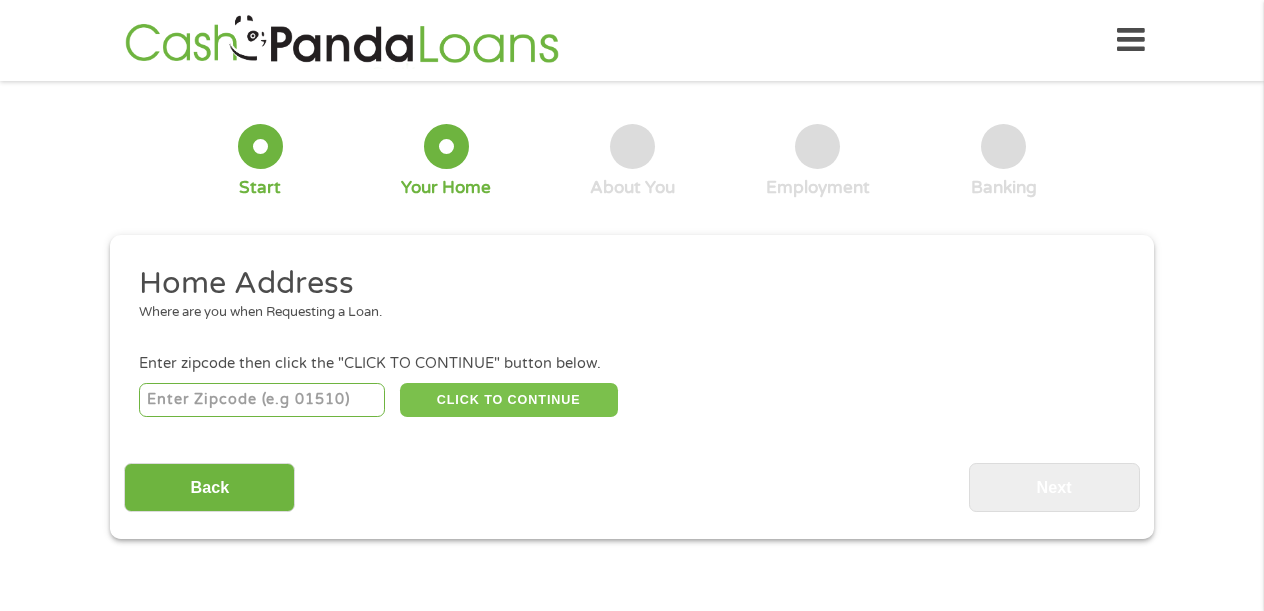 click on "CLICK TO CONTINUE" at bounding box center [509, 400] 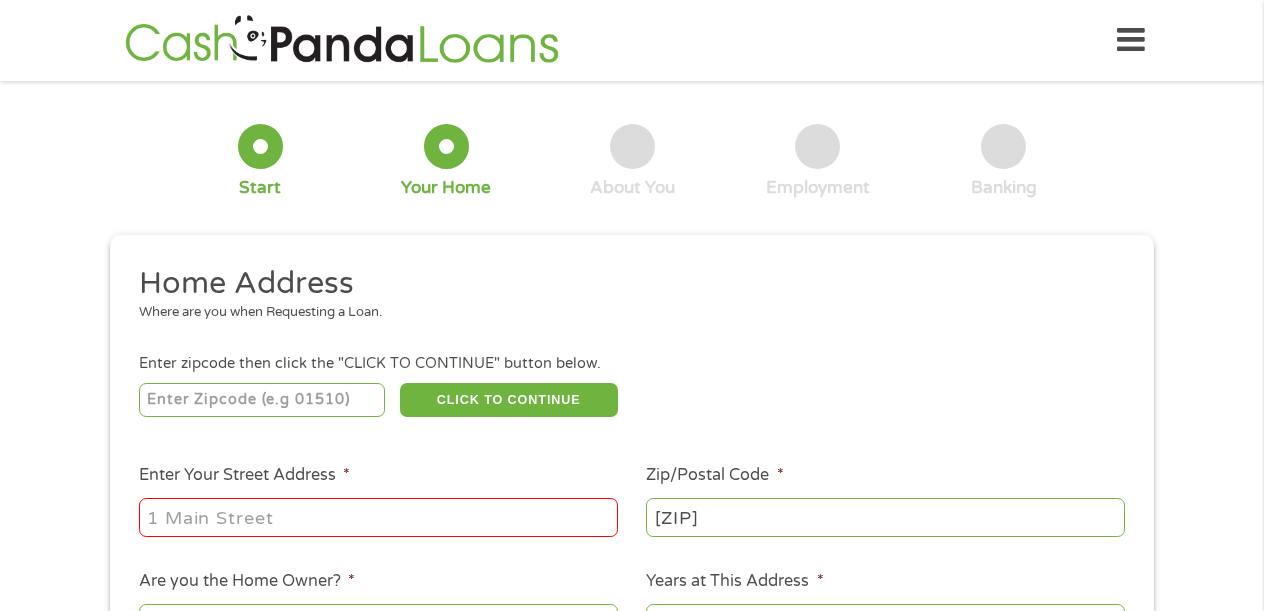click on "Enter Your Street Address *" at bounding box center [378, 517] 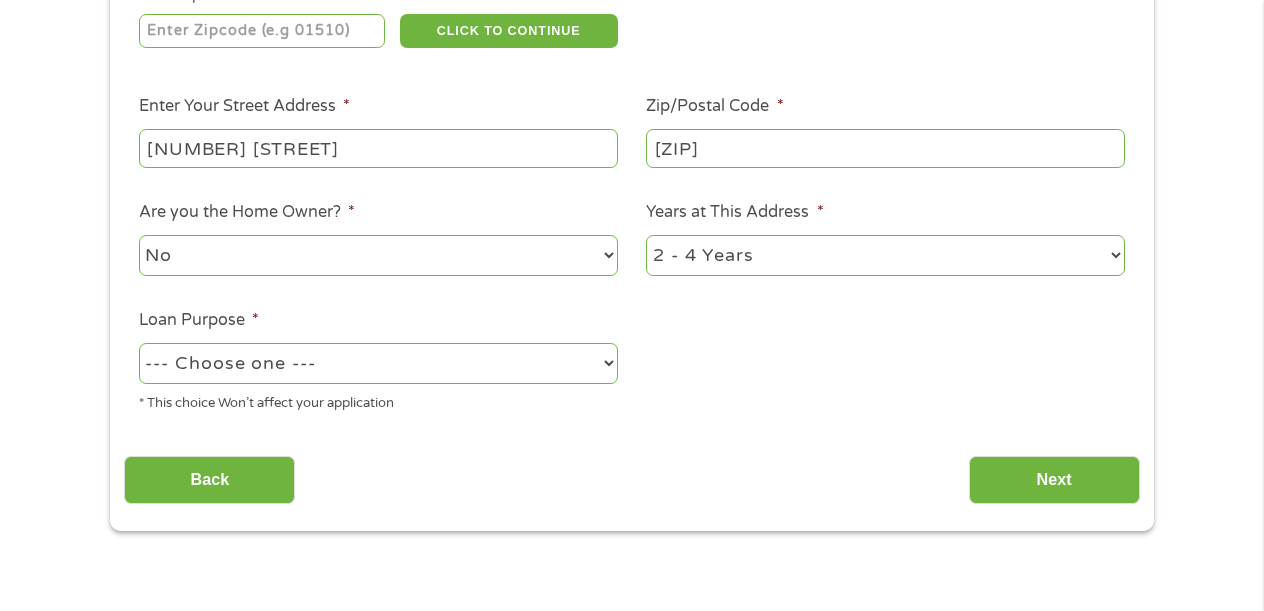 scroll, scrollTop: 370, scrollLeft: 0, axis: vertical 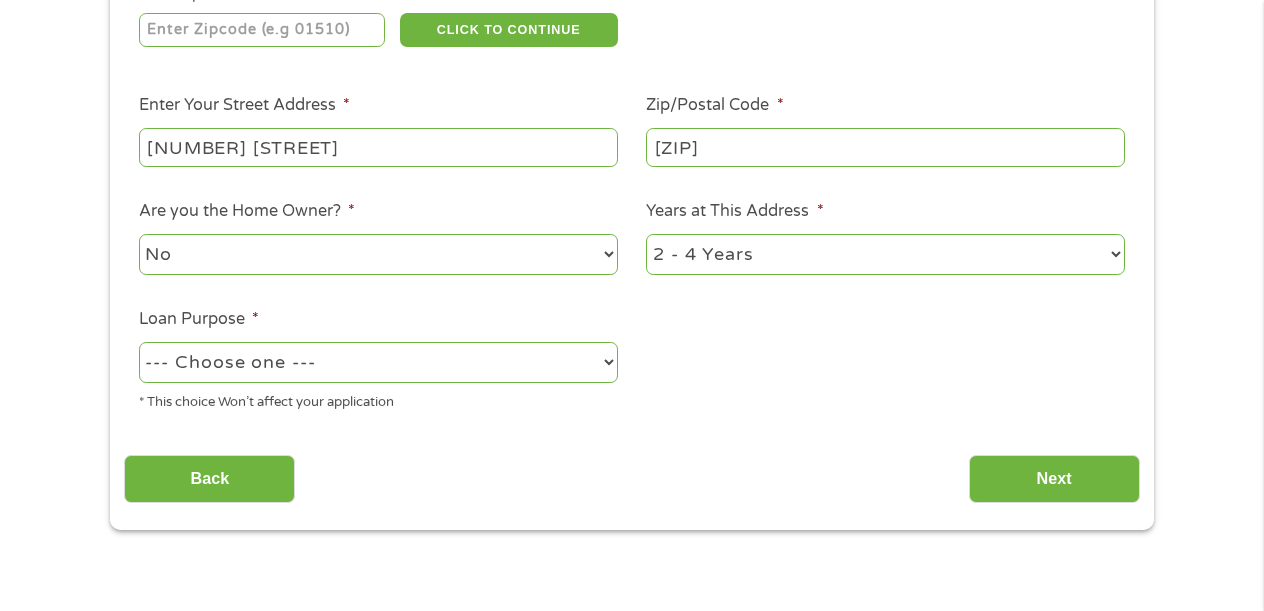 click on "1 Year or less 1 - 2 Years 2 - 4 Years Over 4 Years" at bounding box center (885, 254) 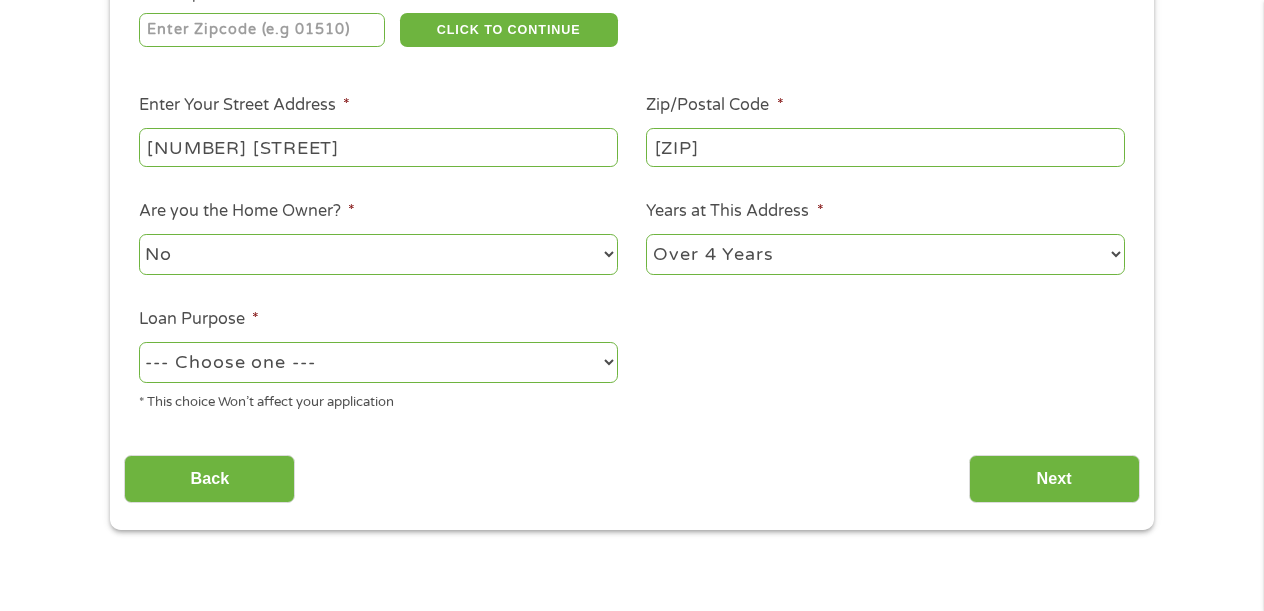 click on "No Yes" at bounding box center [378, 254] 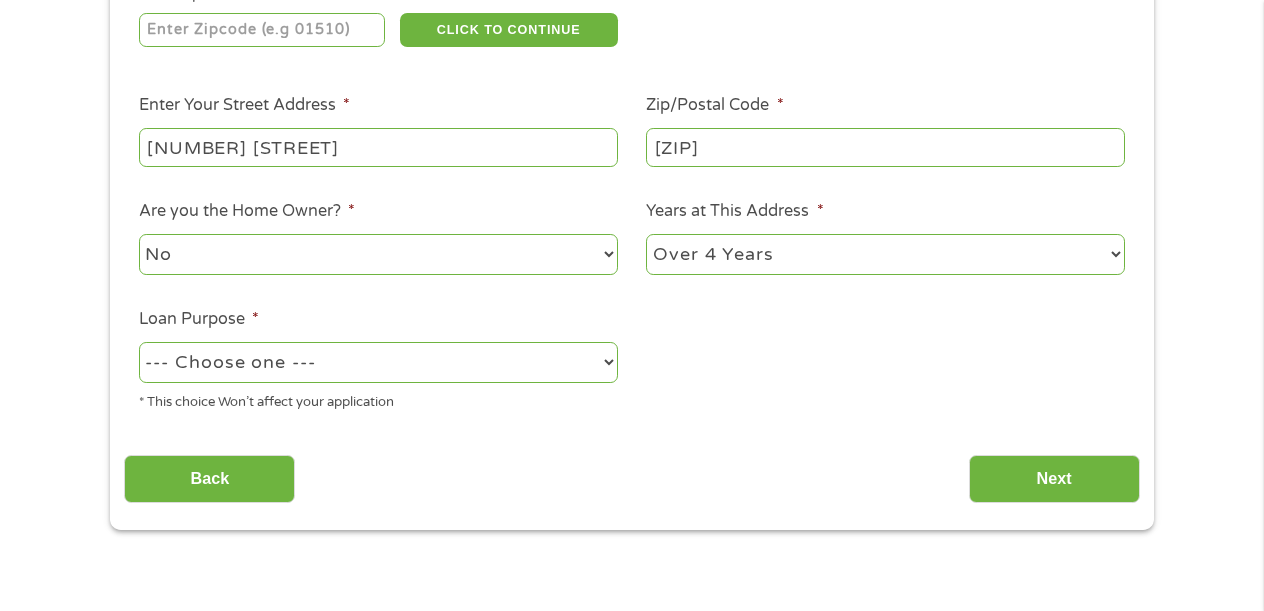 click on "--- Choose one --- Pay Bills Debt Consolidation Home Improvement Major Purchase Car Loan Short Term Cash Medical Expenses Other" at bounding box center (378, 362) 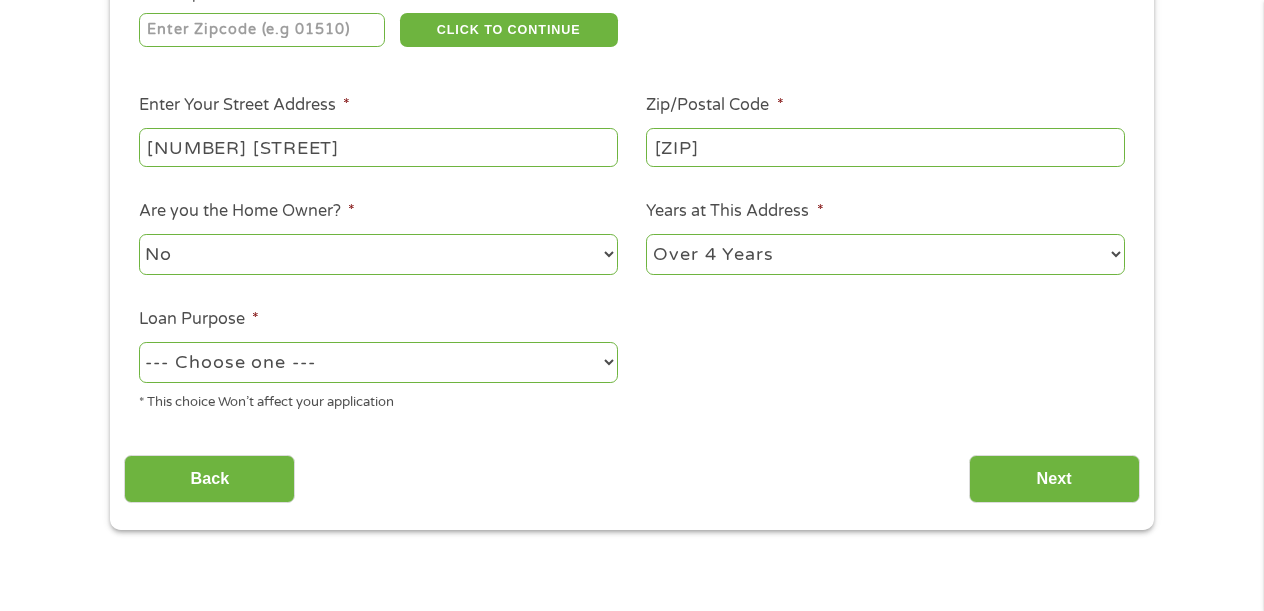 select on "shorttermcash" 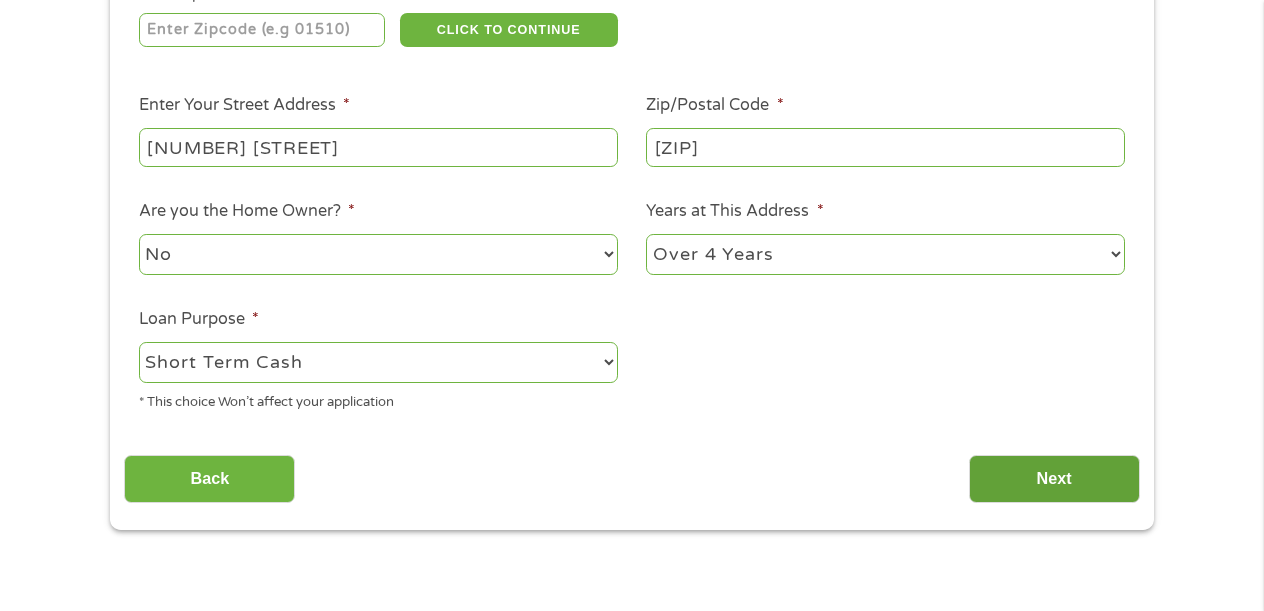 drag, startPoint x: 1027, startPoint y: 493, endPoint x: 1017, endPoint y: 485, distance: 12.806249 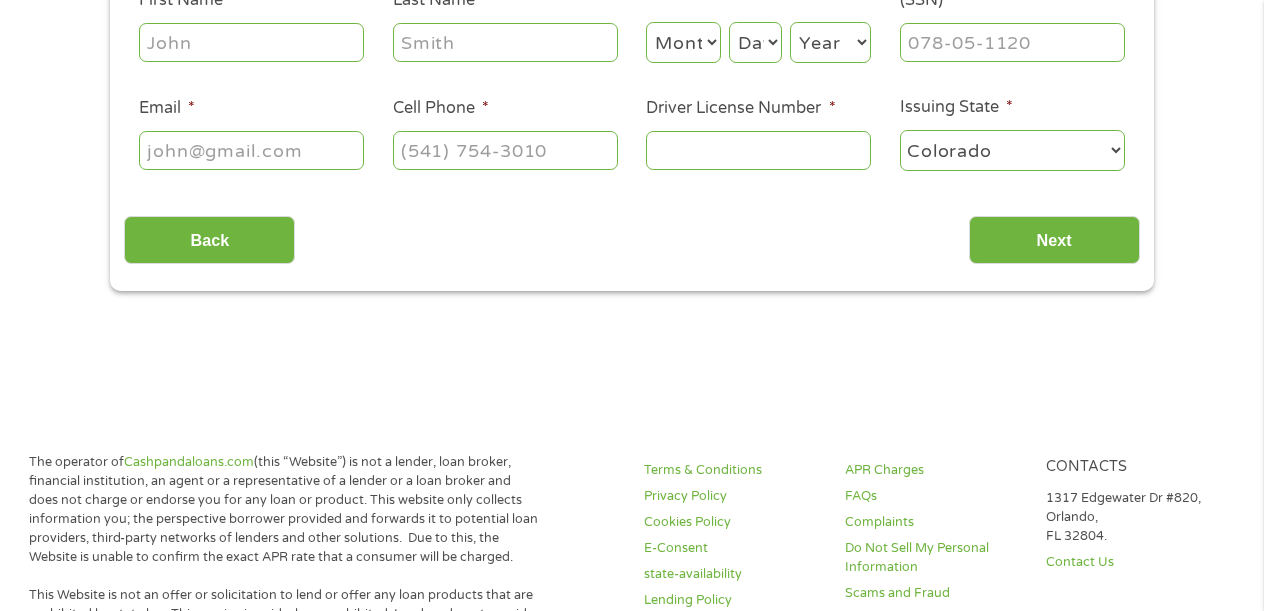 scroll, scrollTop: 8, scrollLeft: 8, axis: both 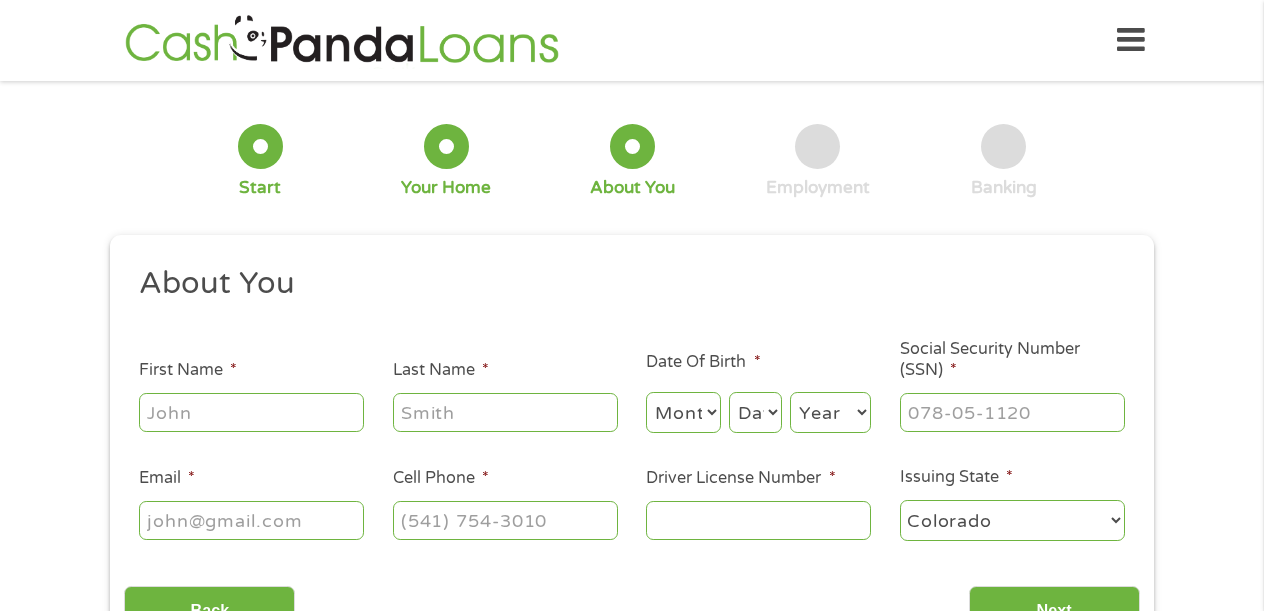click on "First Name *" at bounding box center (251, 412) 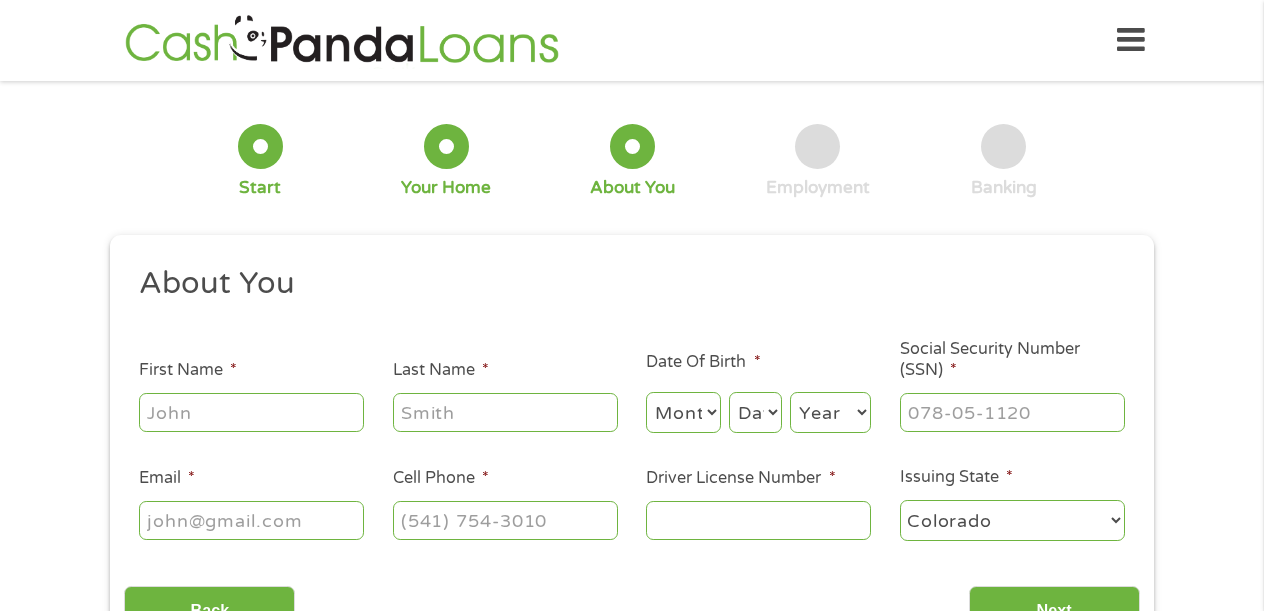type on "[FIRST]jose" 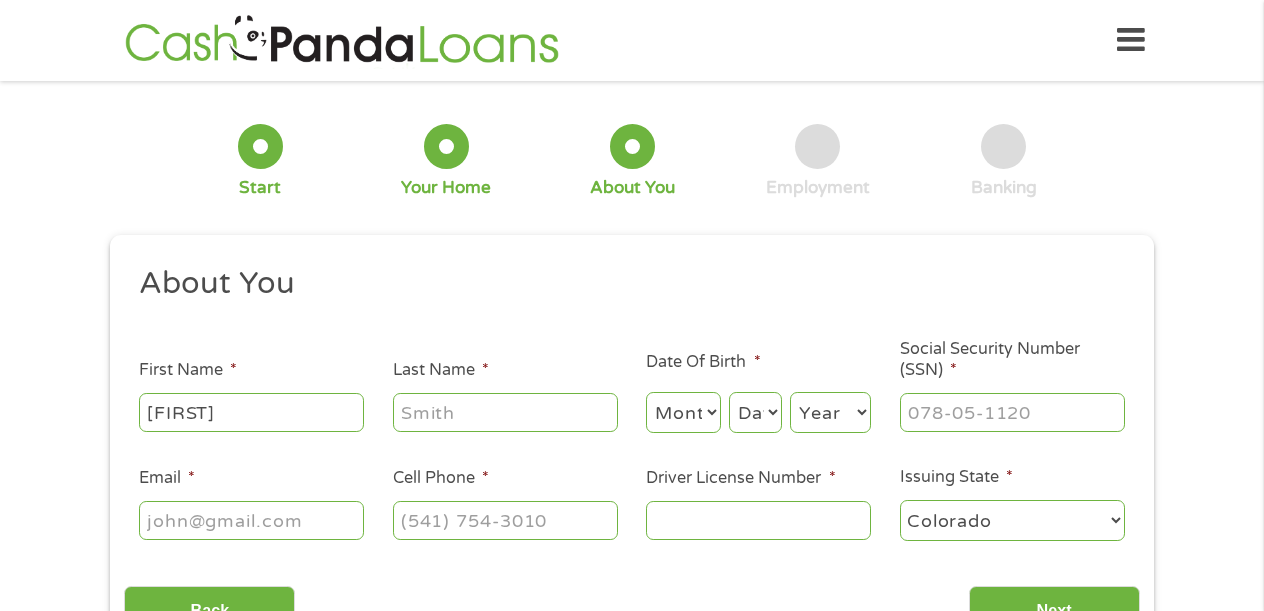 type on "[LAST]" 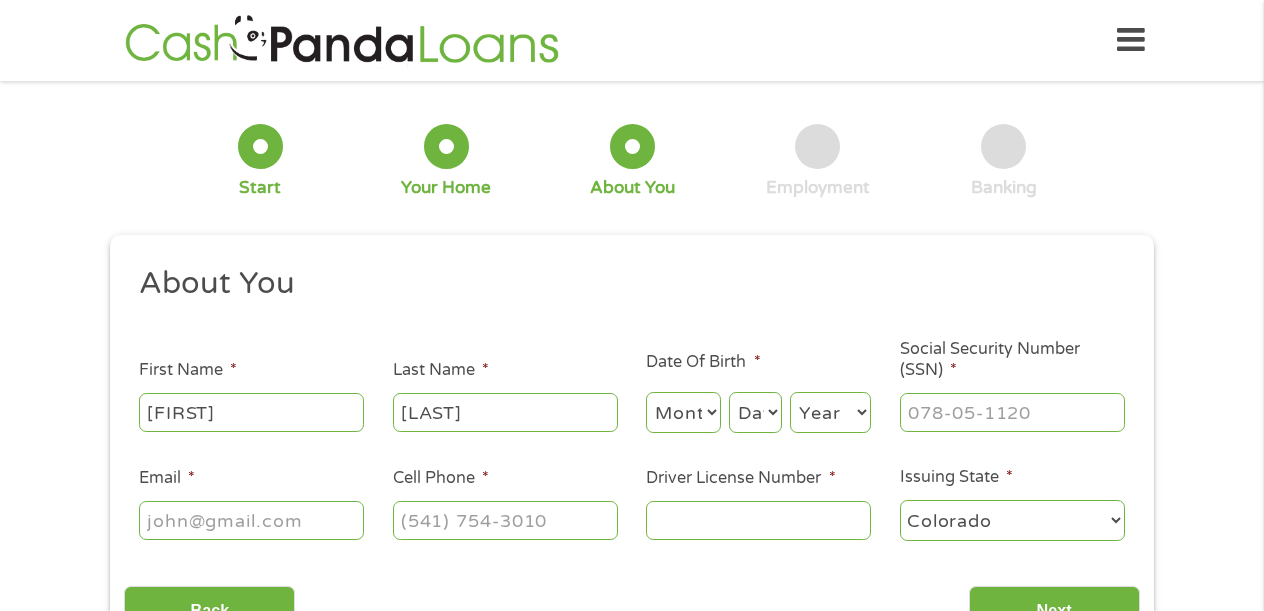 type on "marialondres@[EXAMPLE.COM]" 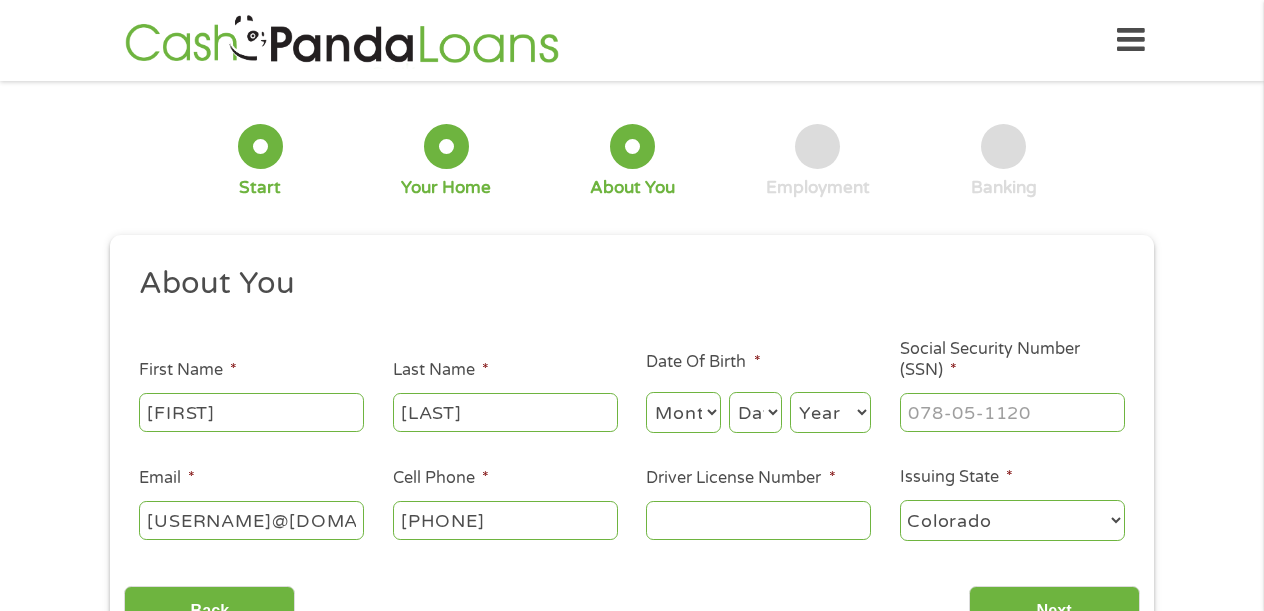 type on "(310) [PHONE]" 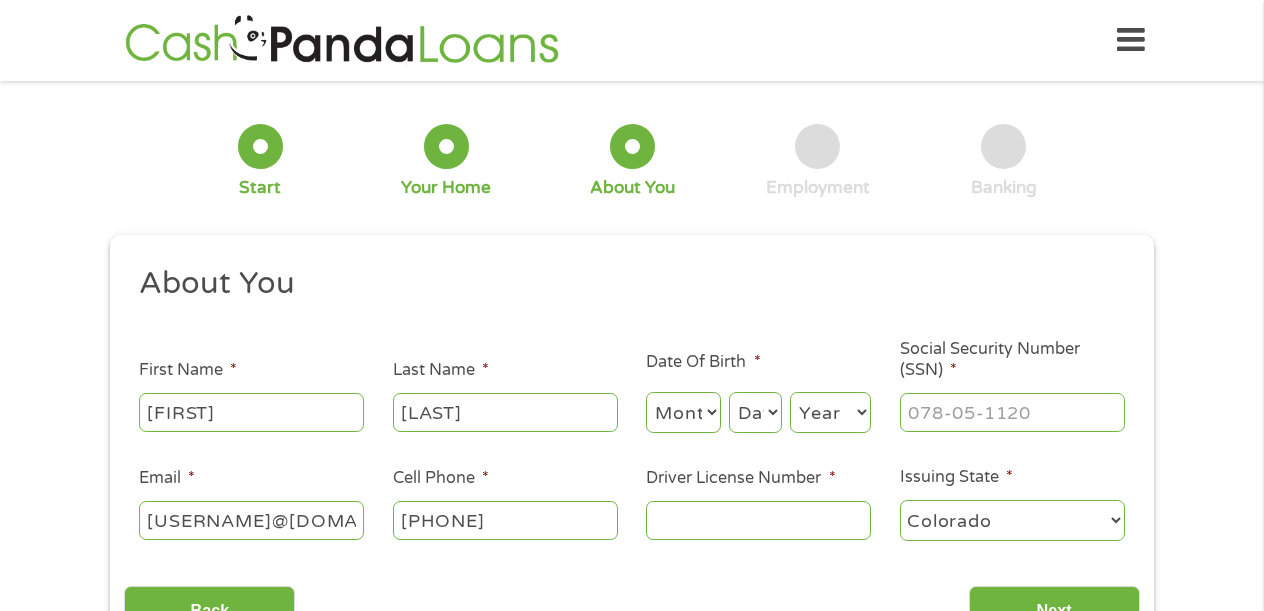 scroll, scrollTop: 67, scrollLeft: 0, axis: vertical 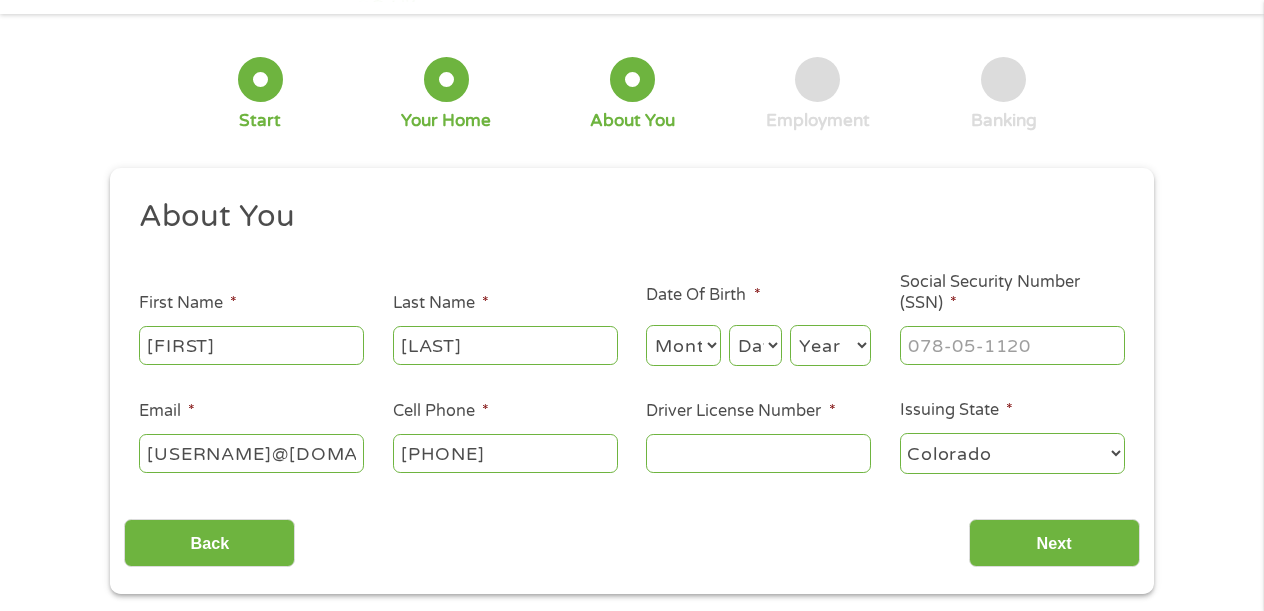 click on "Month 1 2 3 4 5 6 7 8 9 10 11 12" at bounding box center (683, 345) 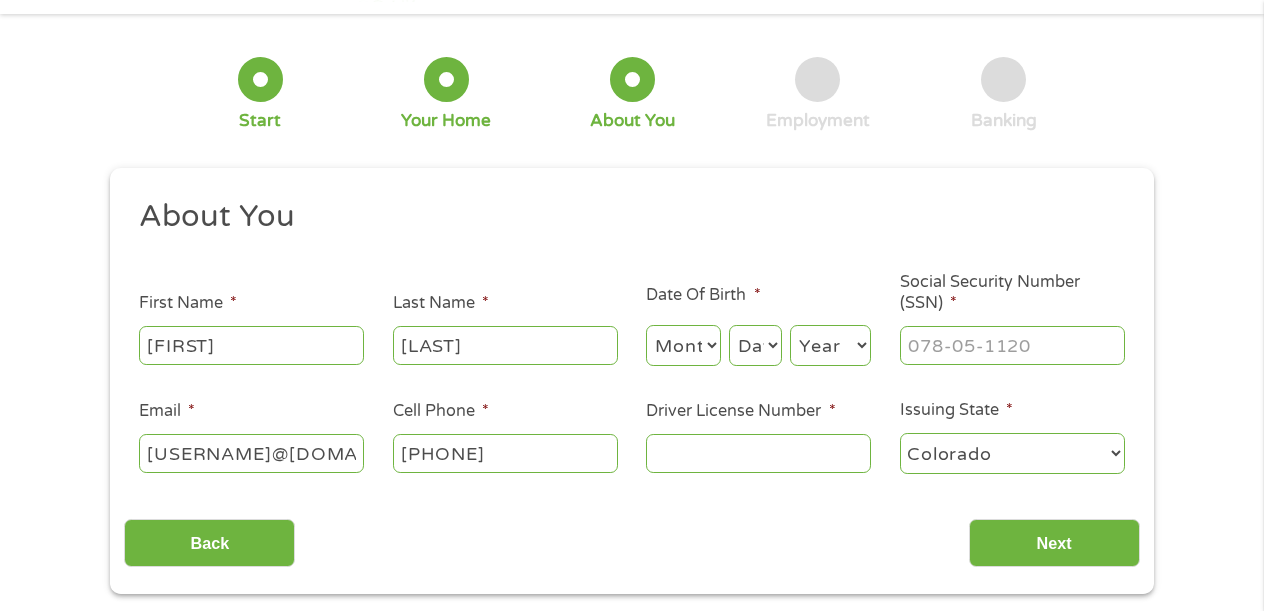 select on "9" 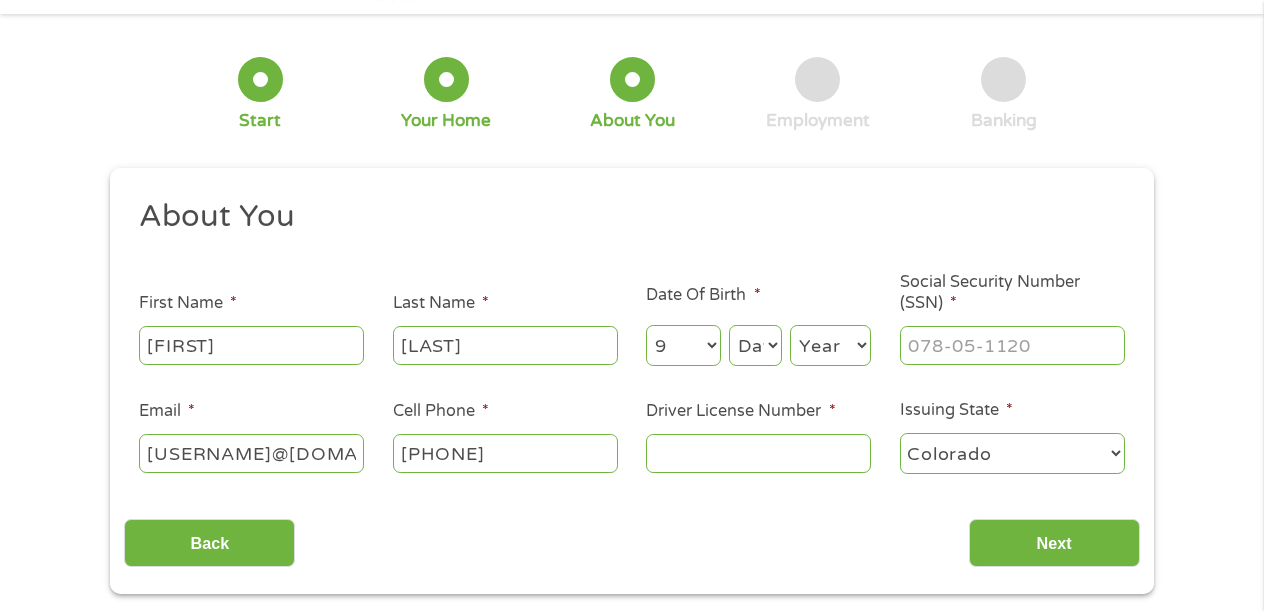 click on "Day 1 2 3 4 5 6 7 8 9 10 11 12 13 14 15 16 17 18 19 20 21 22 23 24 25 26 27 28 29 30 31" at bounding box center [755, 345] 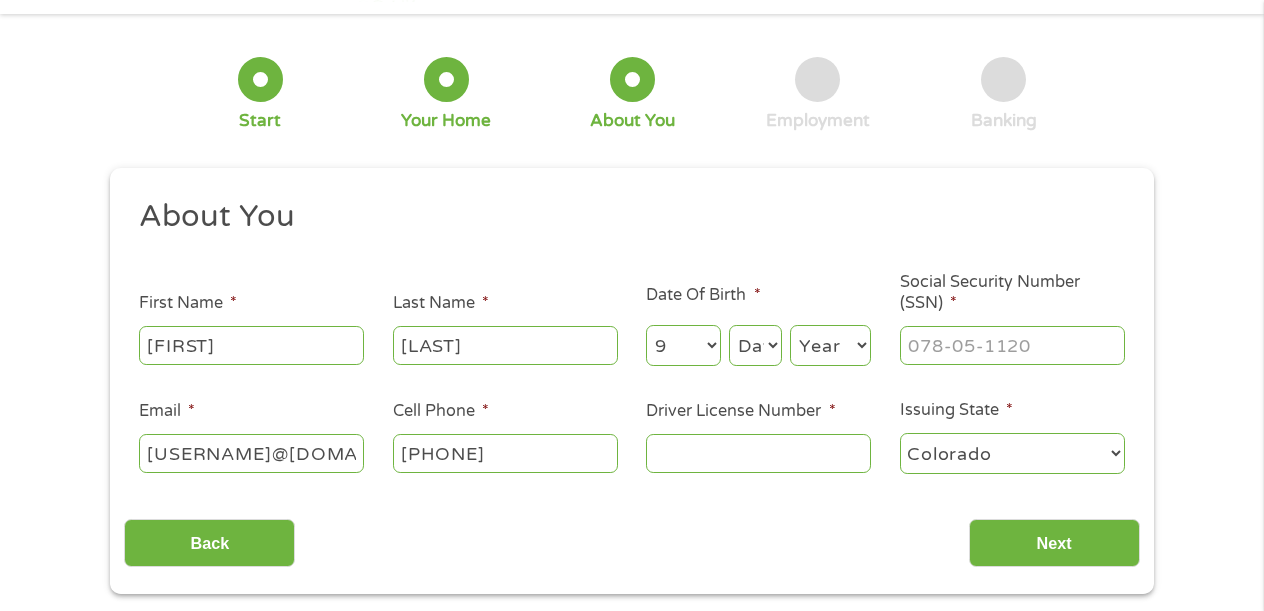 select on "17" 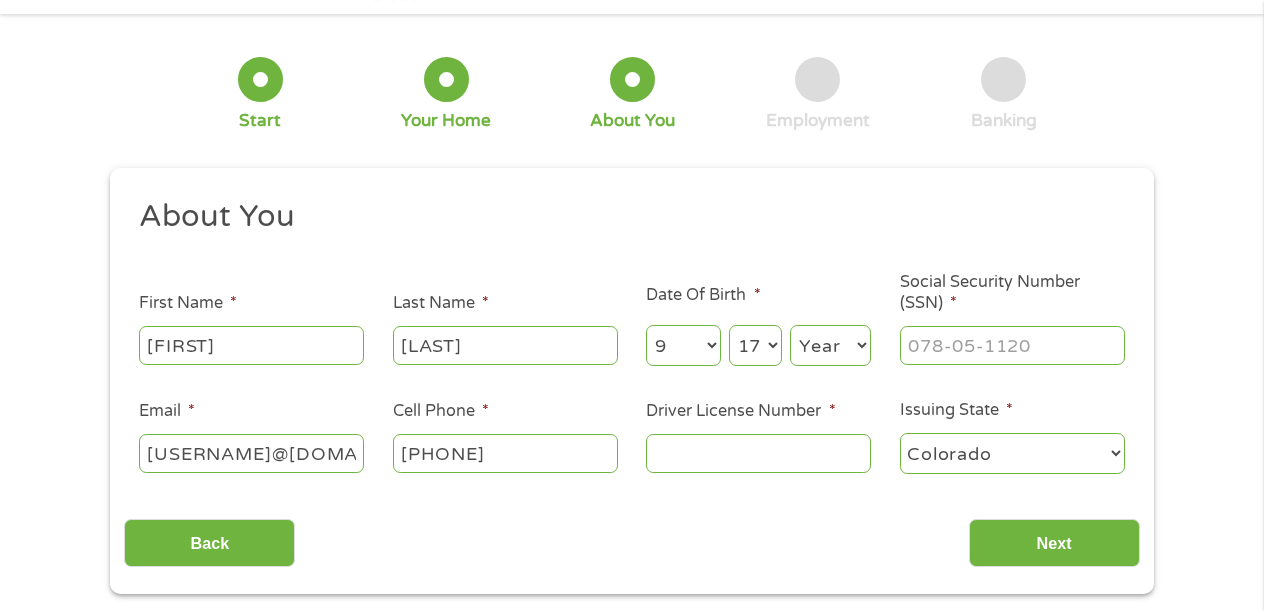 click on "Year 2007 2006 2005 2004 2003 2002 2001 2000 1999 1998 1997 1996 1995 1994 1993 1992 1991 1990 1989 1988 1987 1986 1985 1984 1983 1982 1981 1980 1979 1978 1977 1976 1975 1974 1973 1972 1971 1970 1969 1968 1967 1966 1965 1964 1963 1962 1961 1960 1959 1958 1957 1956 1955 1954 1953 1952 1951 1950 1949 1948 1947 1946 1945 1944 1943 1942 1941 1940 1939 1938 1937 1936 1935 1934 1933 1932 1931 1930 1929 1928 1927 1926 1925 1924 1923 1922 1921 1920" at bounding box center (830, 345) 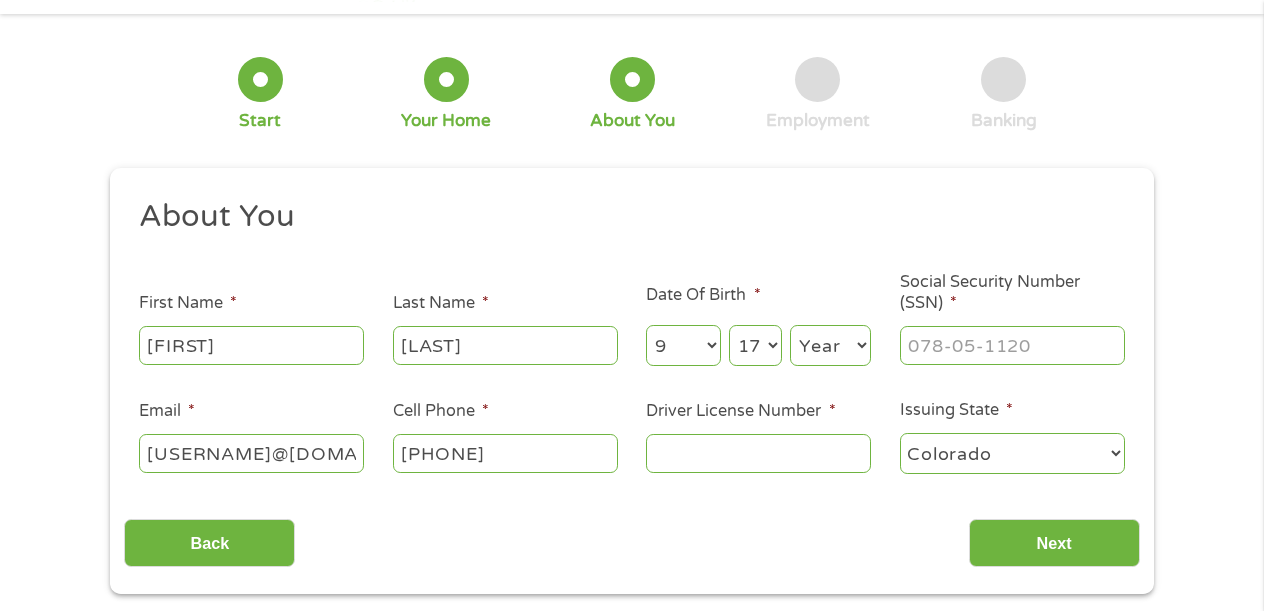 select on "1974" 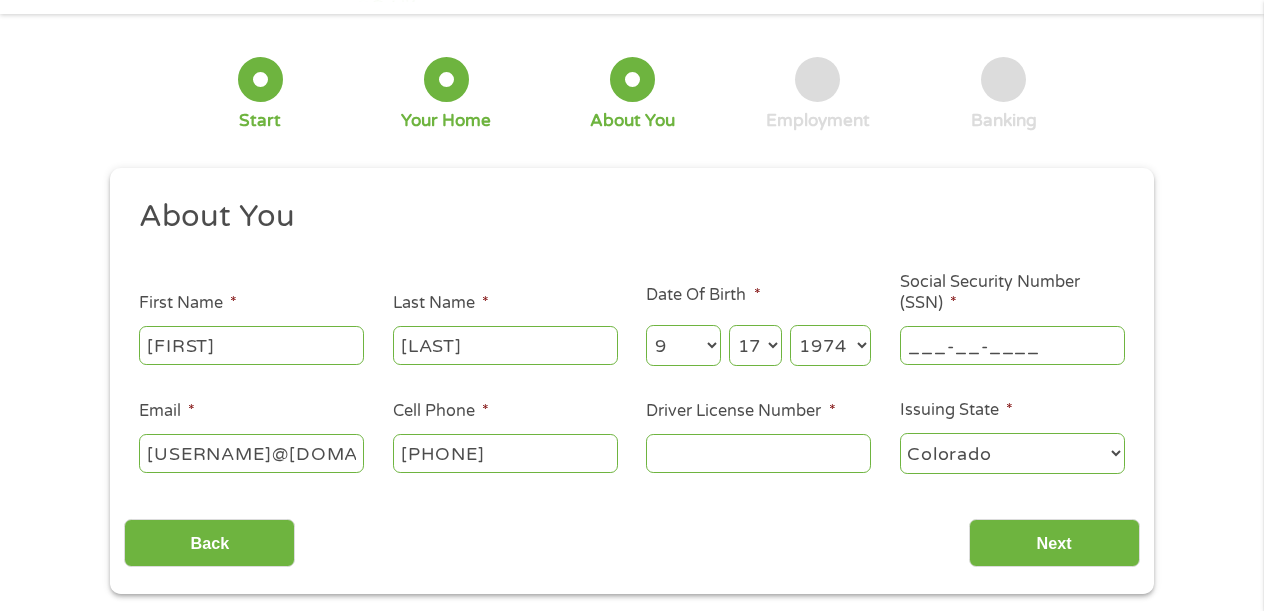 click on "___-__-____" at bounding box center (1012, 345) 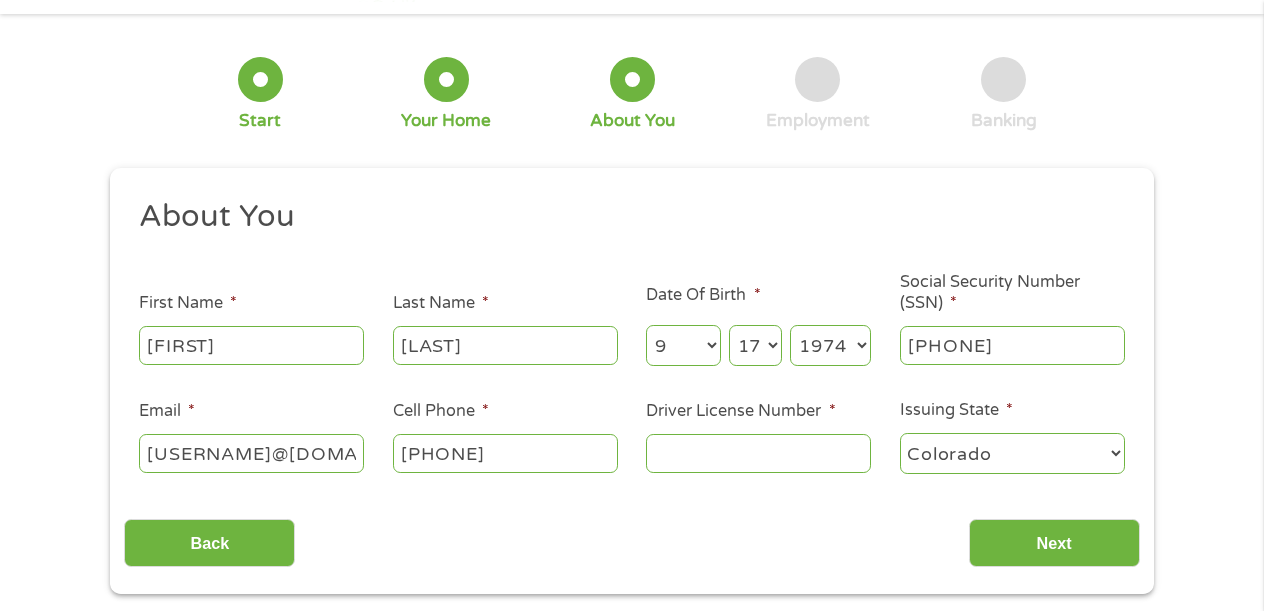 type on "509-08-8916" 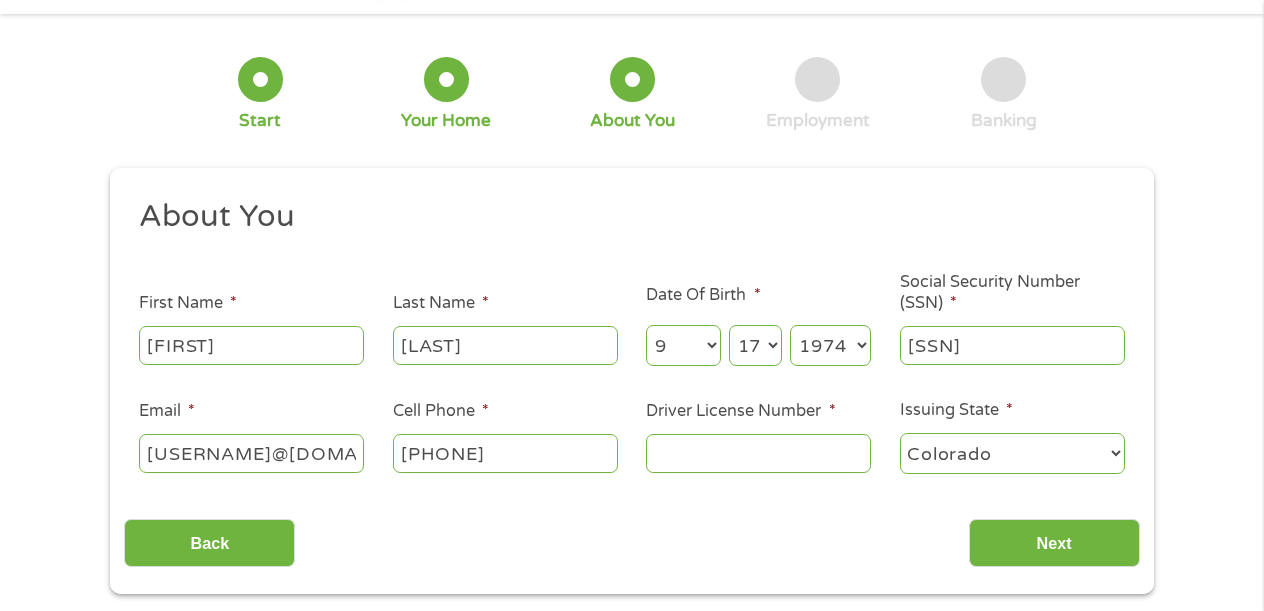 click on "Driver License Number *" at bounding box center [758, 453] 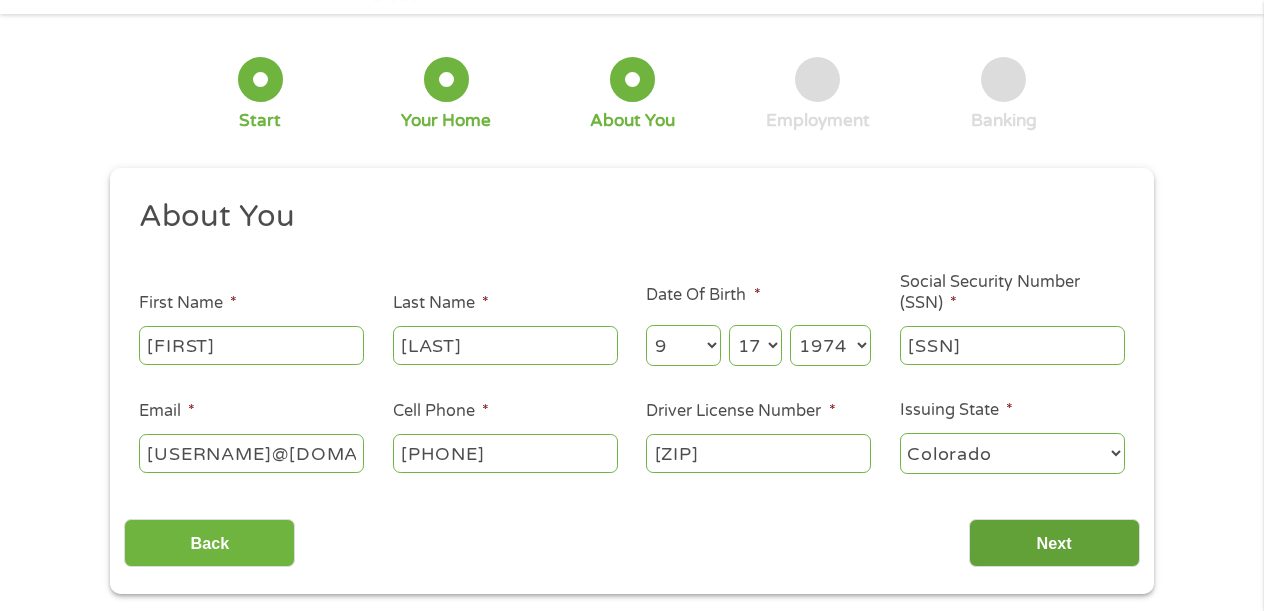 type on "171561628" 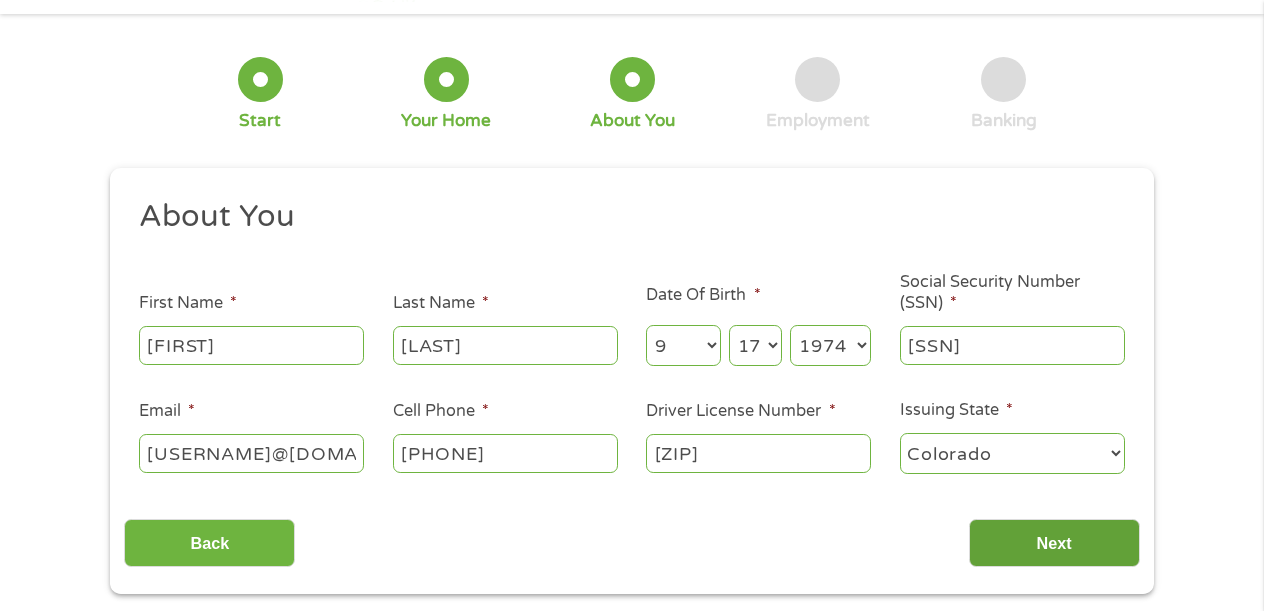 scroll, scrollTop: 8, scrollLeft: 8, axis: both 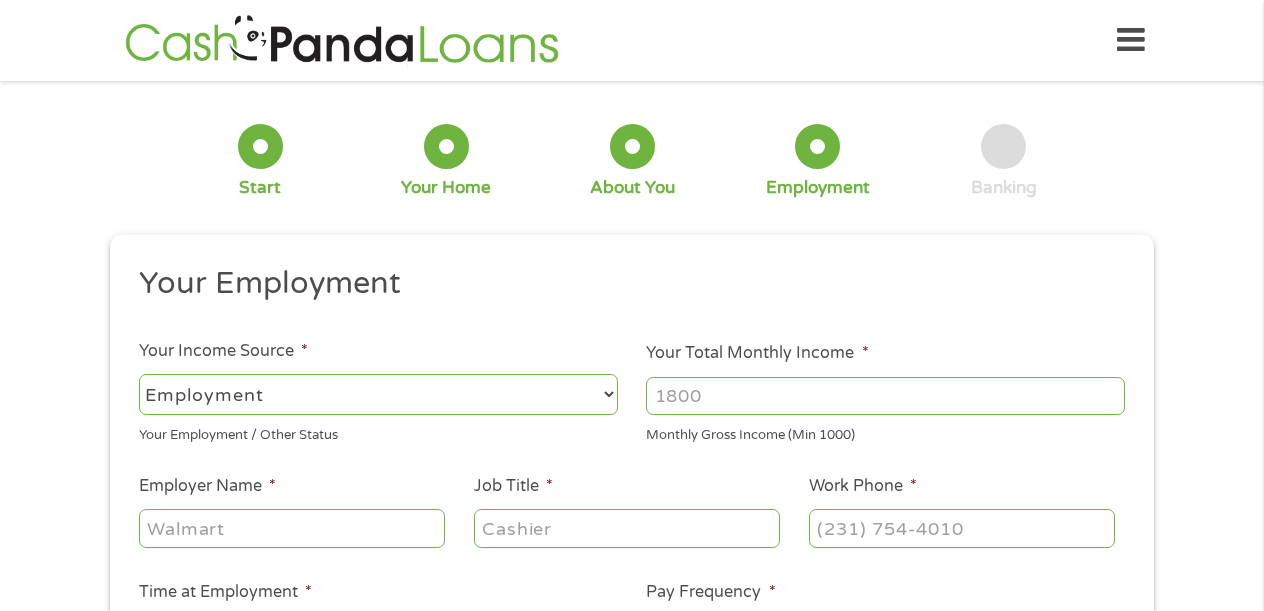click on "Your Total Monthly Income *" at bounding box center [885, 396] 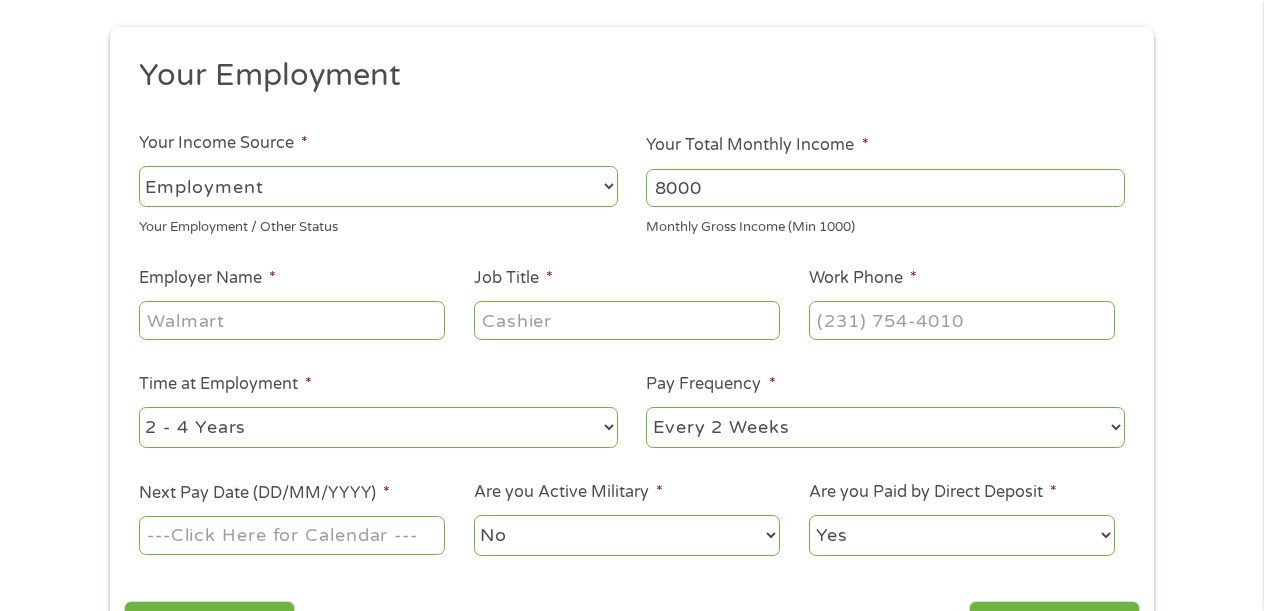 scroll, scrollTop: 215, scrollLeft: 0, axis: vertical 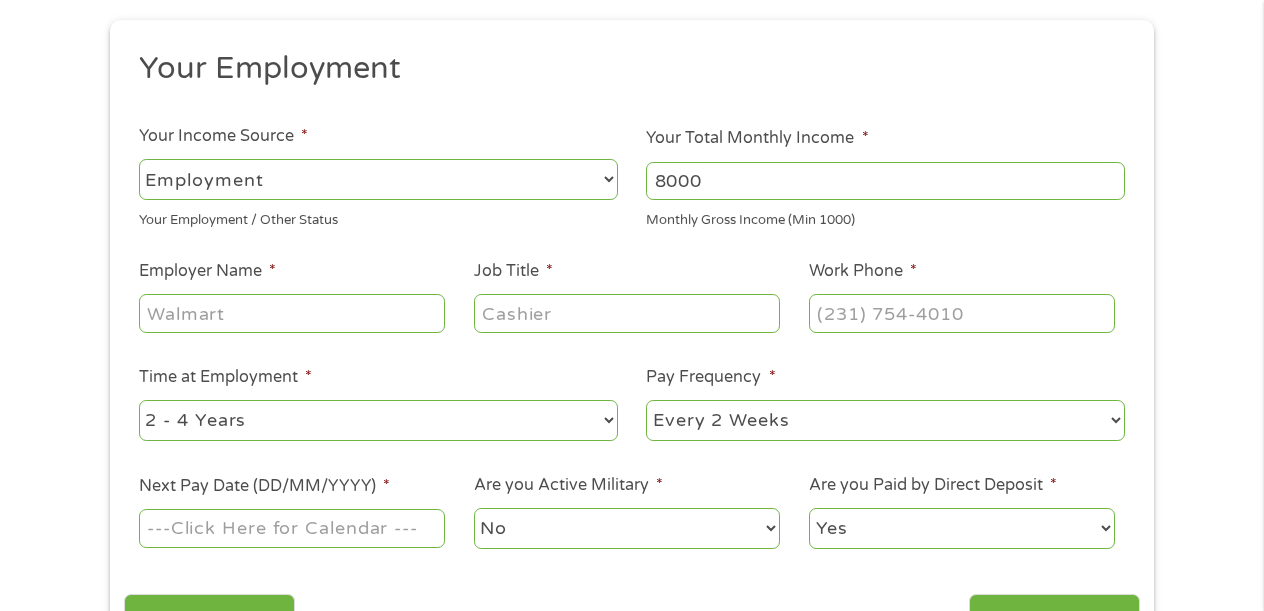 type on "8000" 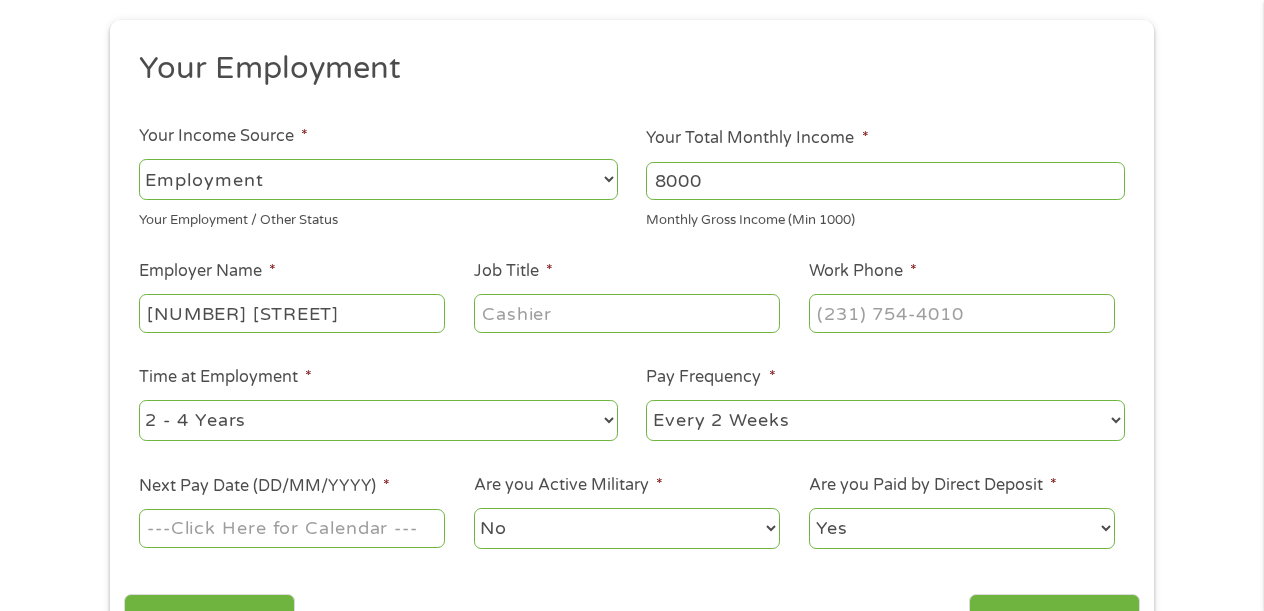type on "1st [STREET] [WORD]" 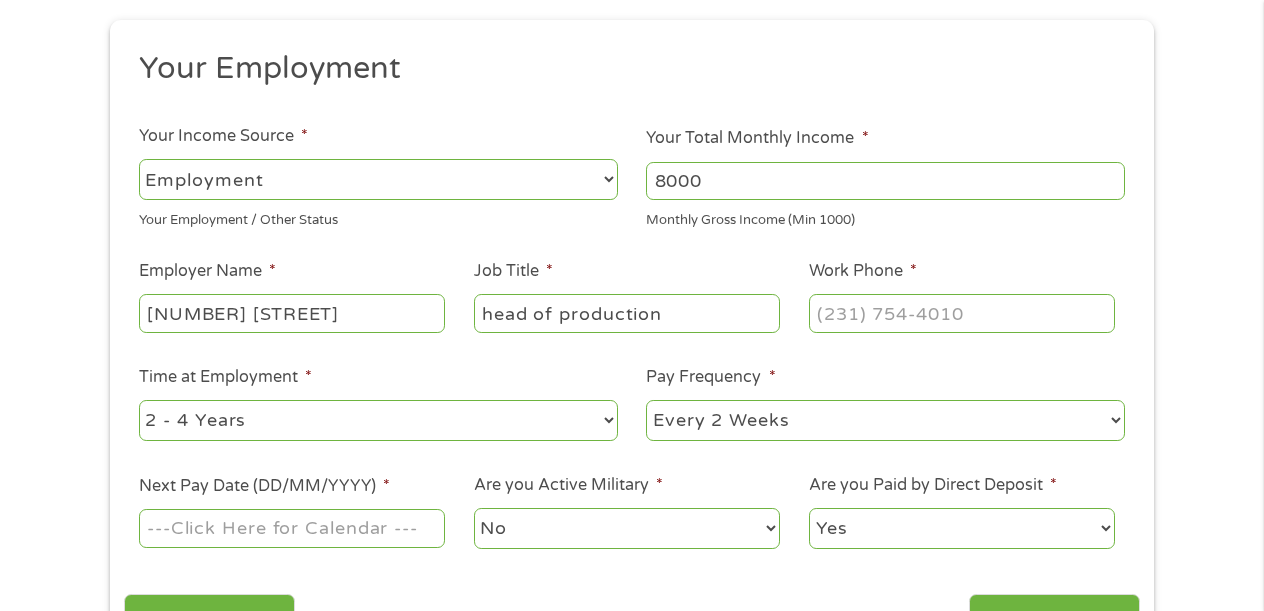 type on "head of production" 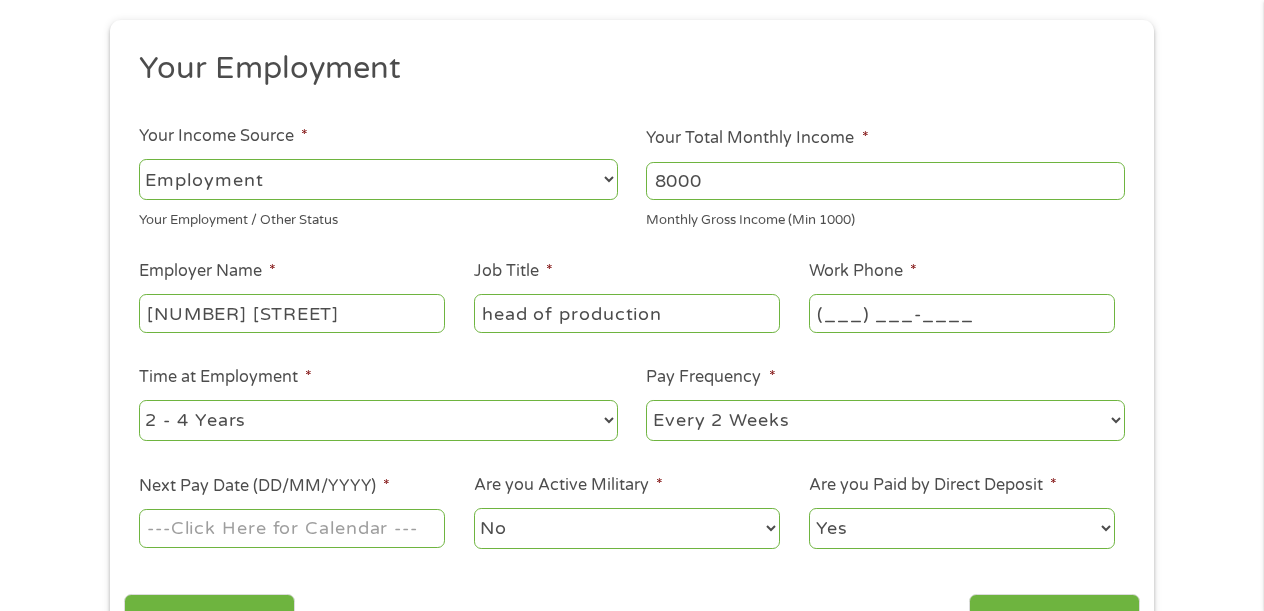 click on "(___) ___-____" at bounding box center (962, 313) 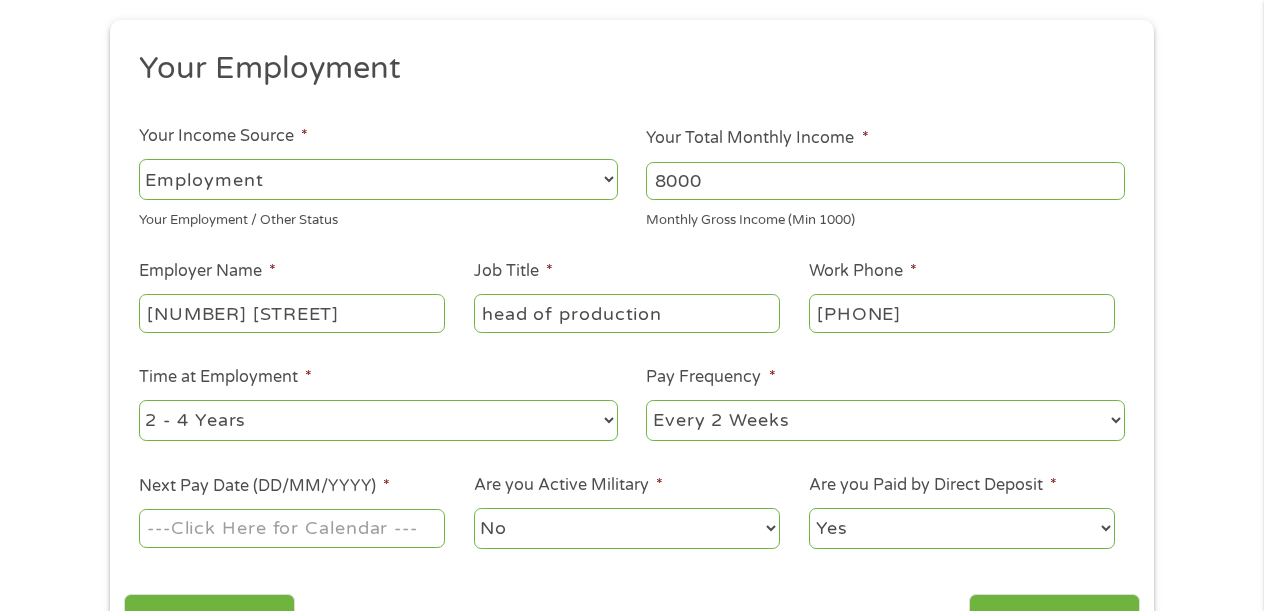 type on "(718) 218-8587" 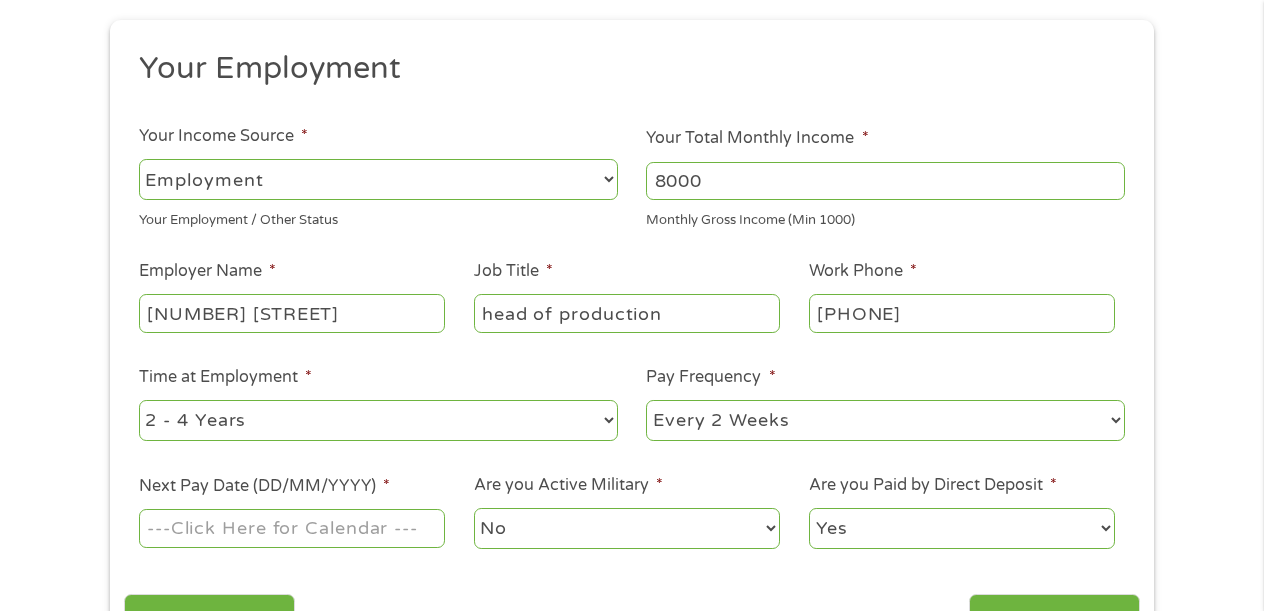 click on "--- Choose one --- 1 Year or less 1 - 2 Years 2 - 4 Years Over 4 Years" at bounding box center [378, 420] 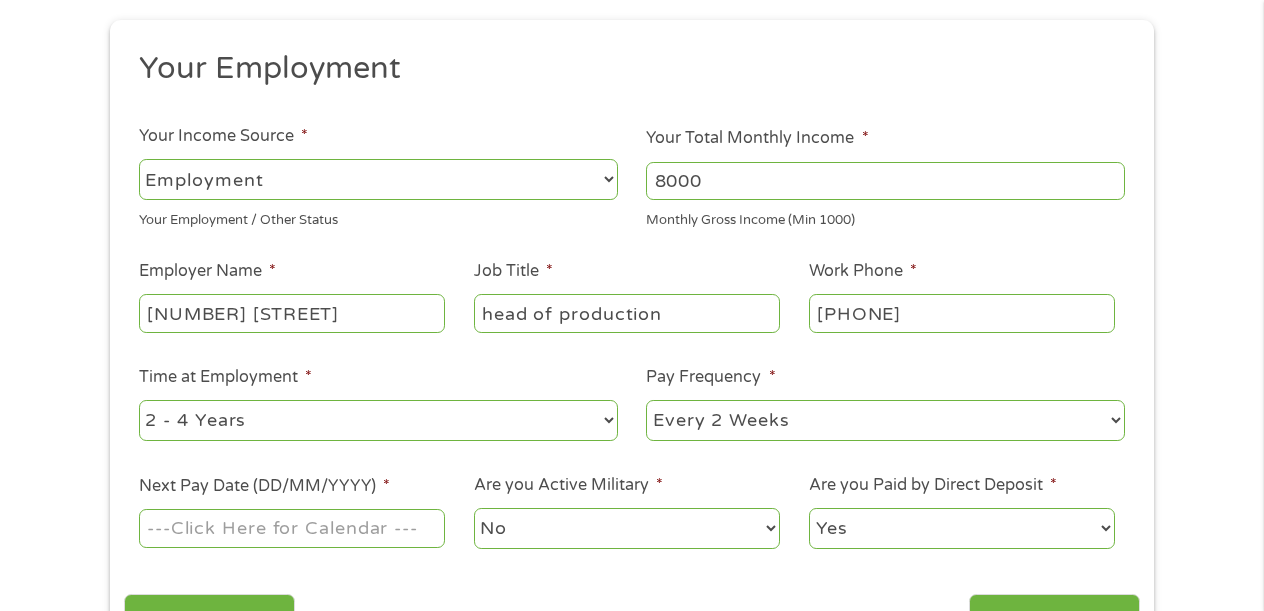 select on "60months" 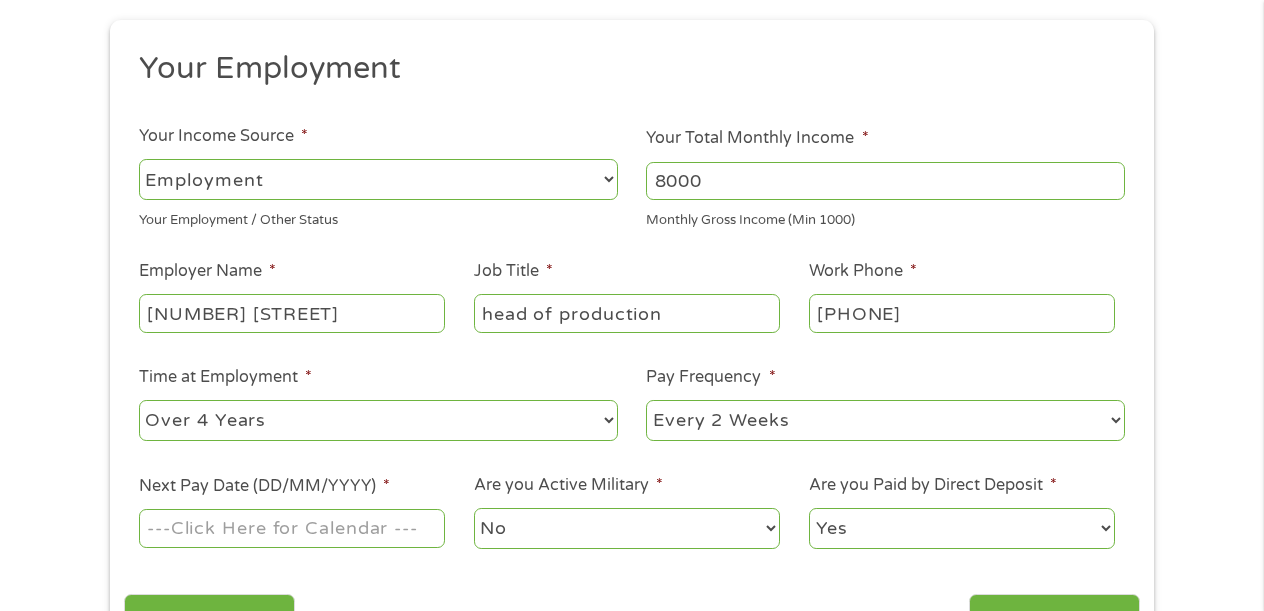 click on "--- Choose one --- Every 2 Weeks Every Week Monthly Semi-Monthly" at bounding box center (885, 420) 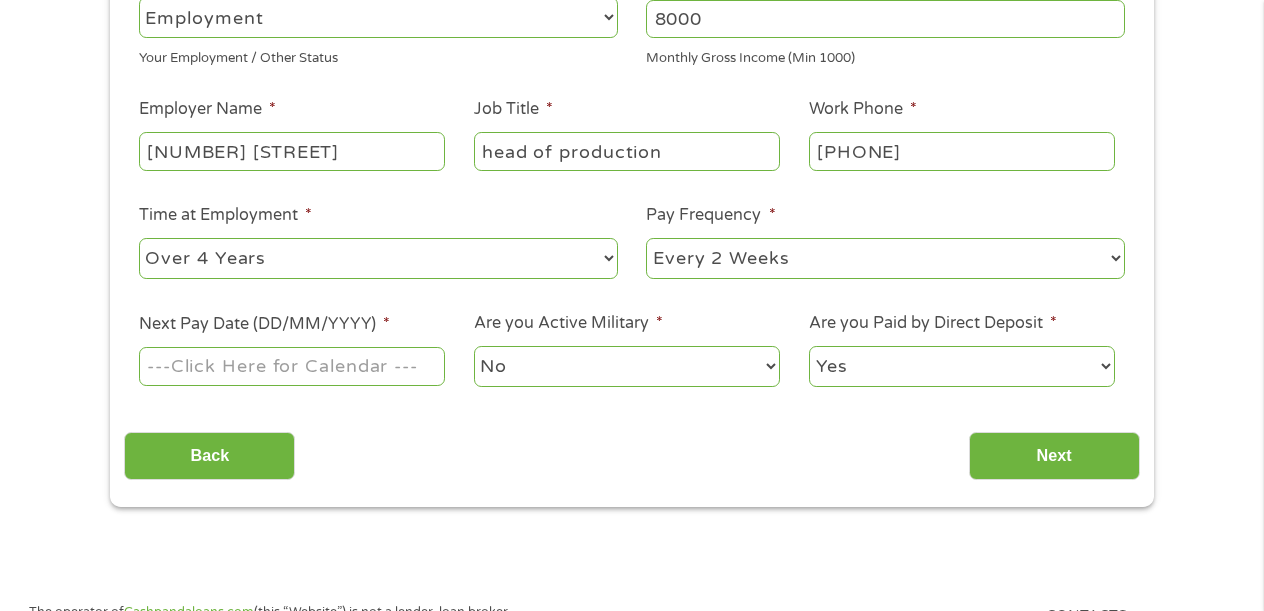 scroll, scrollTop: 388, scrollLeft: 0, axis: vertical 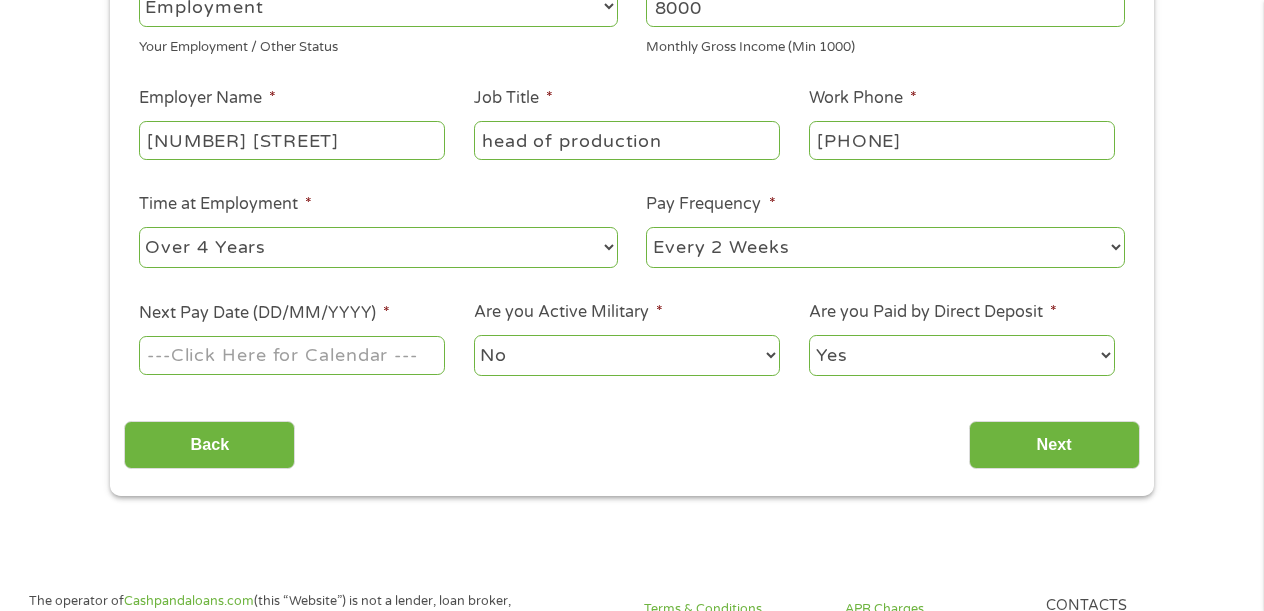 click on "Home Get Loan Offer How it works FAQs Blog Cash Loans Quick Loans Online Loans Payday Loans Cash Advances Préstamos Paycheck Loans Near Me Artificial Intelligence Loans Contact Us 1 Start 2 Your Home 3 About You 4 Employment 5 Banking 6 This field is hidden when viewing the form gclid EAIaIQobChMI_KfAgvHxjgMVJivUAR3wEg86EAAYAyAAEgJCyvD_BwE This field is hidden when viewing the form Referrer https://www.[EXAMPLE.COM]/?medium=adwords&source=adwords&campaign=22549846227&adgroup=188036189468&creative=752117433323&position=&keyword=i%20need%20a%20quick%20loan%20today&utm_term=%7Bsearchterm%7D&matchtype=%7Bterm%7D&device=c&network=s&gad_source=5&gad_campaignid=22549846227&gclid=EAIaIQobChMI_KfAgvHxjgMVJivUAR3wEg86EAAYAyAAEgJCyvD_BwE This field is hidden when viewing the form Source adwords This field is hidden when viewing the form Campaign Medium c" at bounding box center (632, 890) 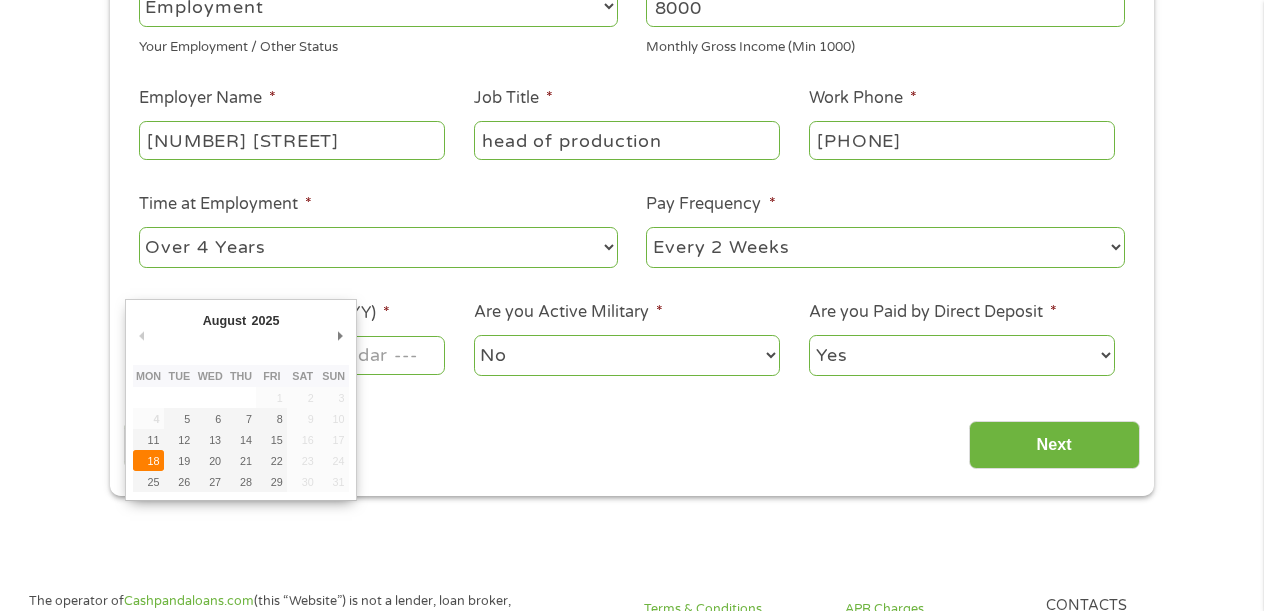 type on "[DATE]" 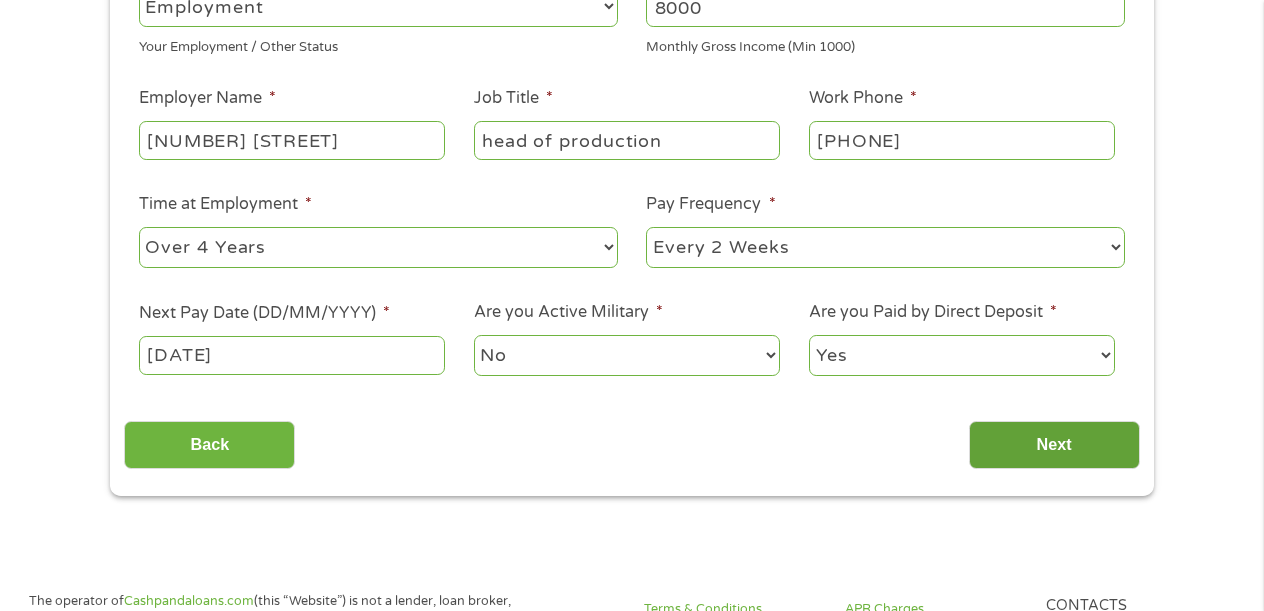 click on "Next" at bounding box center (1054, 445) 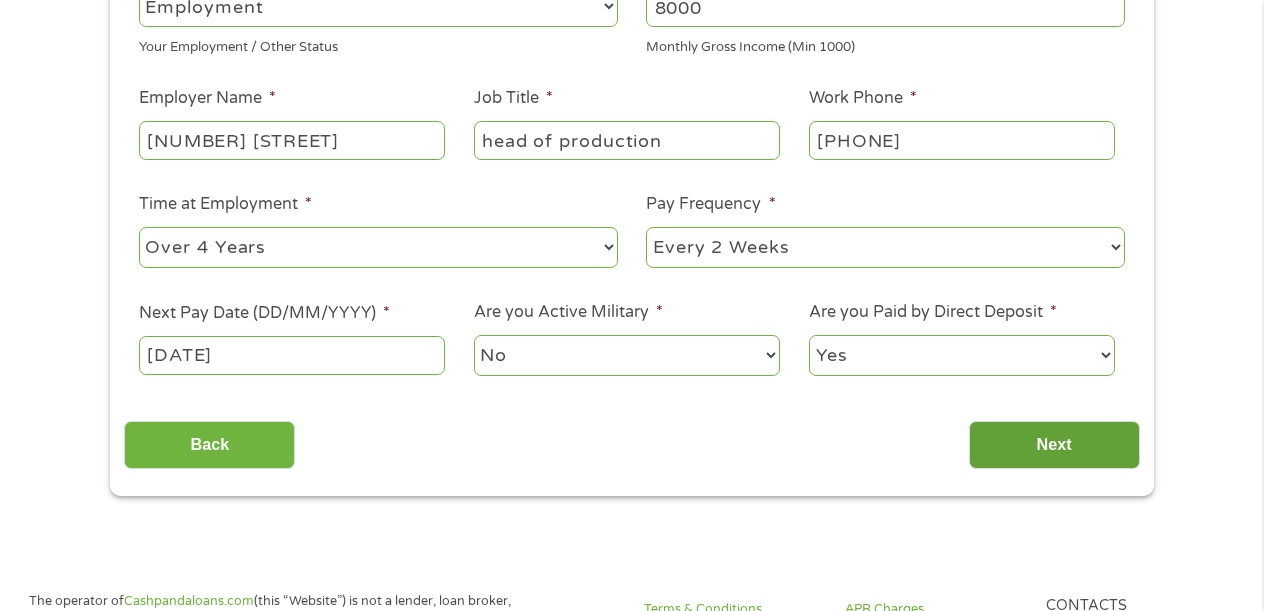 scroll, scrollTop: 8, scrollLeft: 8, axis: both 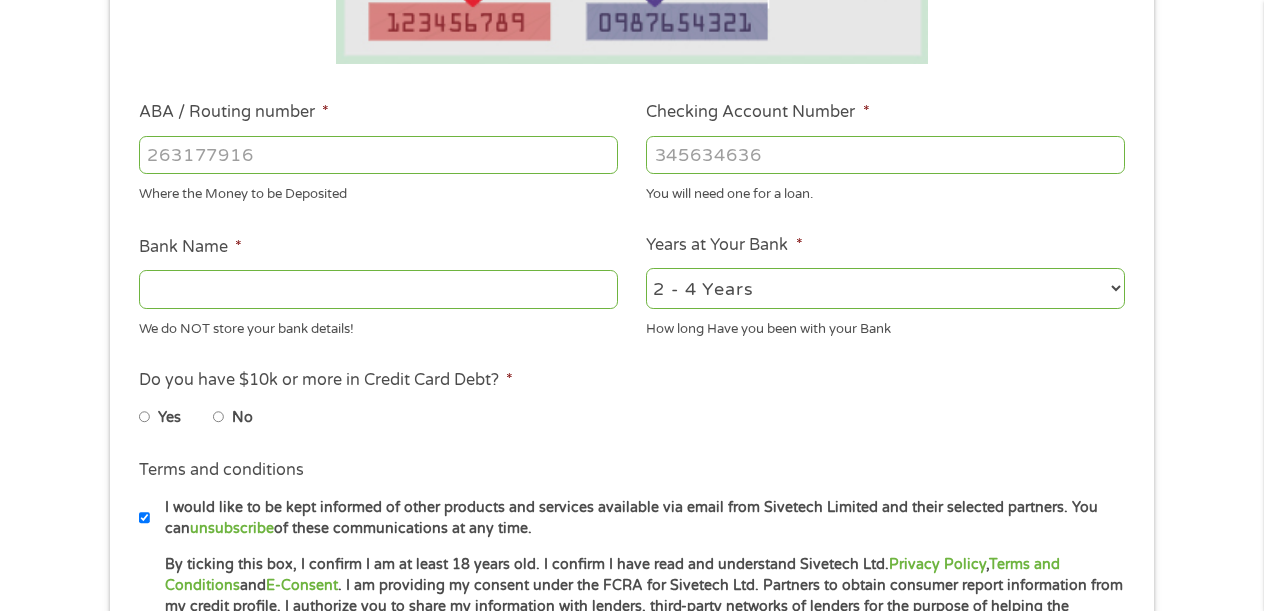 click on "ABA / Routing number *" at bounding box center [378, 155] 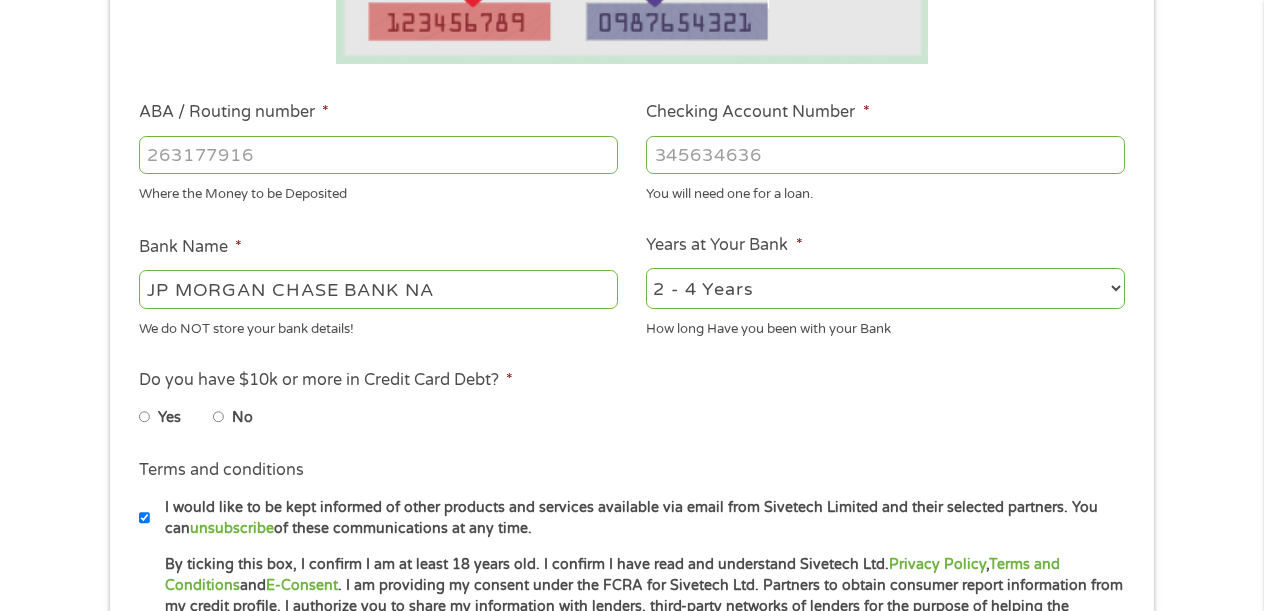 type on "322271627" 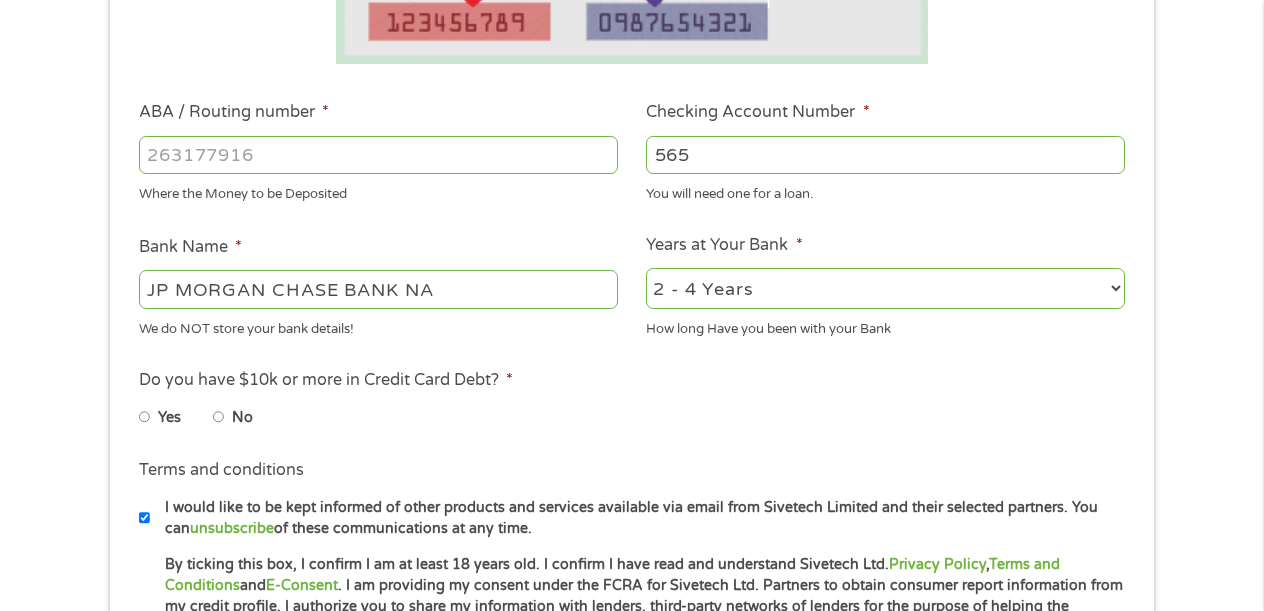 type on "565418396" 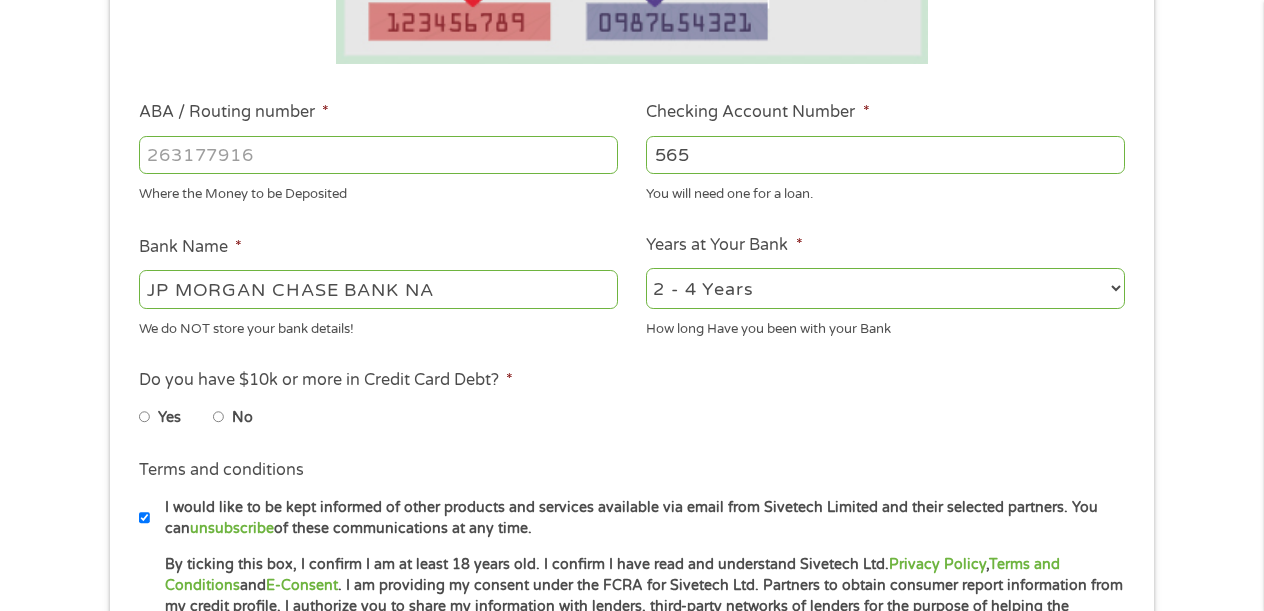 select on "60months" 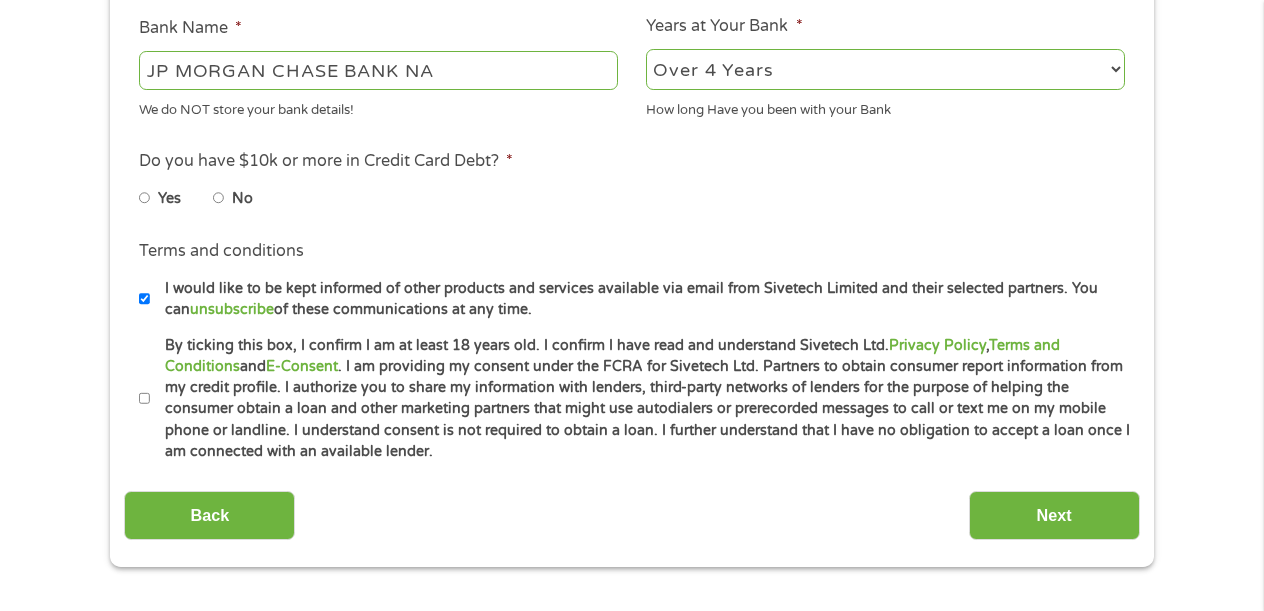 scroll, scrollTop: 784, scrollLeft: 0, axis: vertical 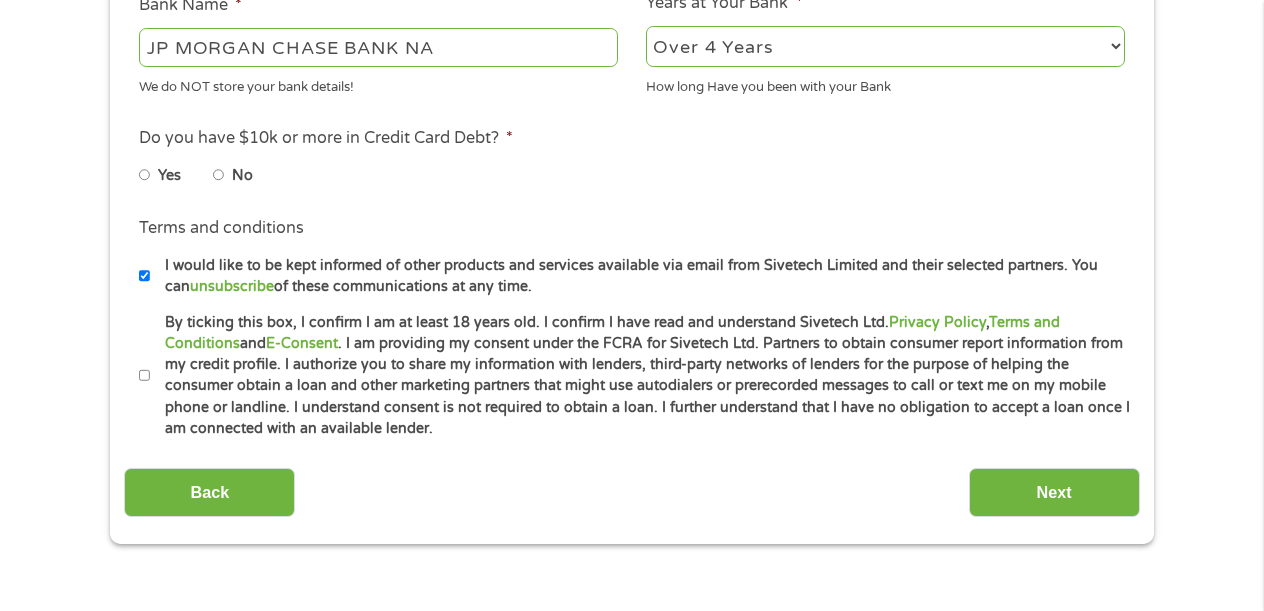 click on "No" at bounding box center (219, 175) 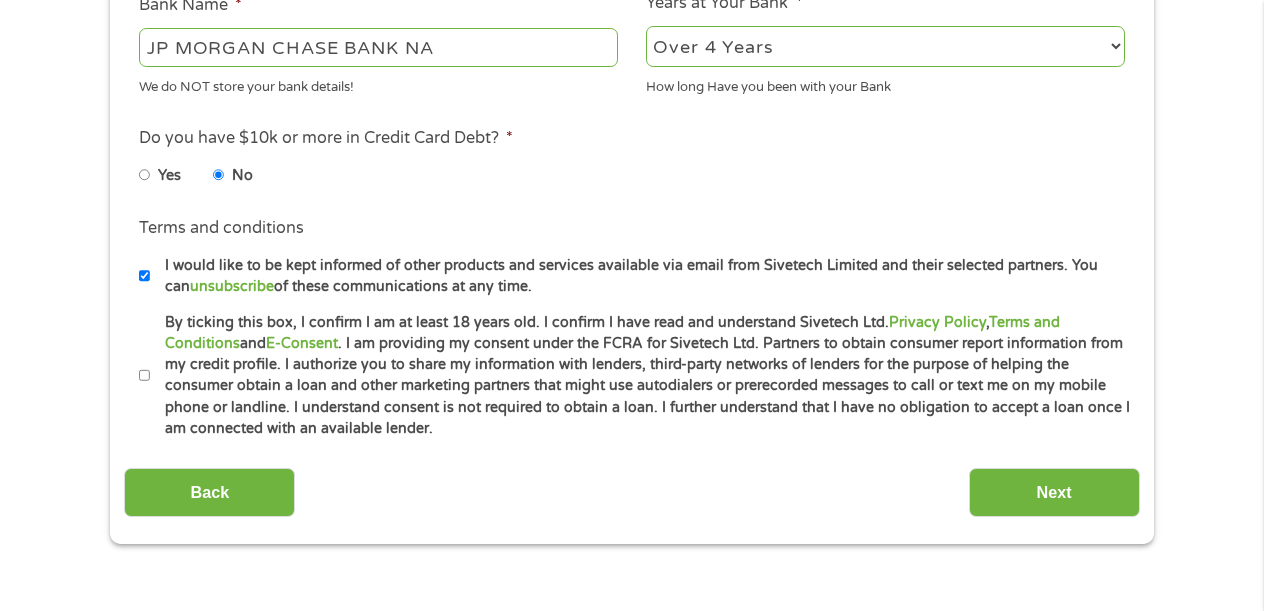 click on "By ticking this box, I confirm I am at least 18 years old. I confirm I have read and understand Sivetech Ltd.  Privacy Policy ,  Terms and Conditions  and  E-Consent . I am providing my consent under the FCRA for Sivetech Ltd. Partners to obtain consumer report information from my credit profile. I authorize you to share my information with lenders, third-party networks of lenders for the purpose of helping the consumer obtain a loan and other marketing partners that might use autodialers or prerecorded messages to call or text me on my mobile phone or landline. I understand consent is not required to obtain a loan. I further understand that I have no obligation to accept a loan once I am connected with an available lender." at bounding box center [640, 376] 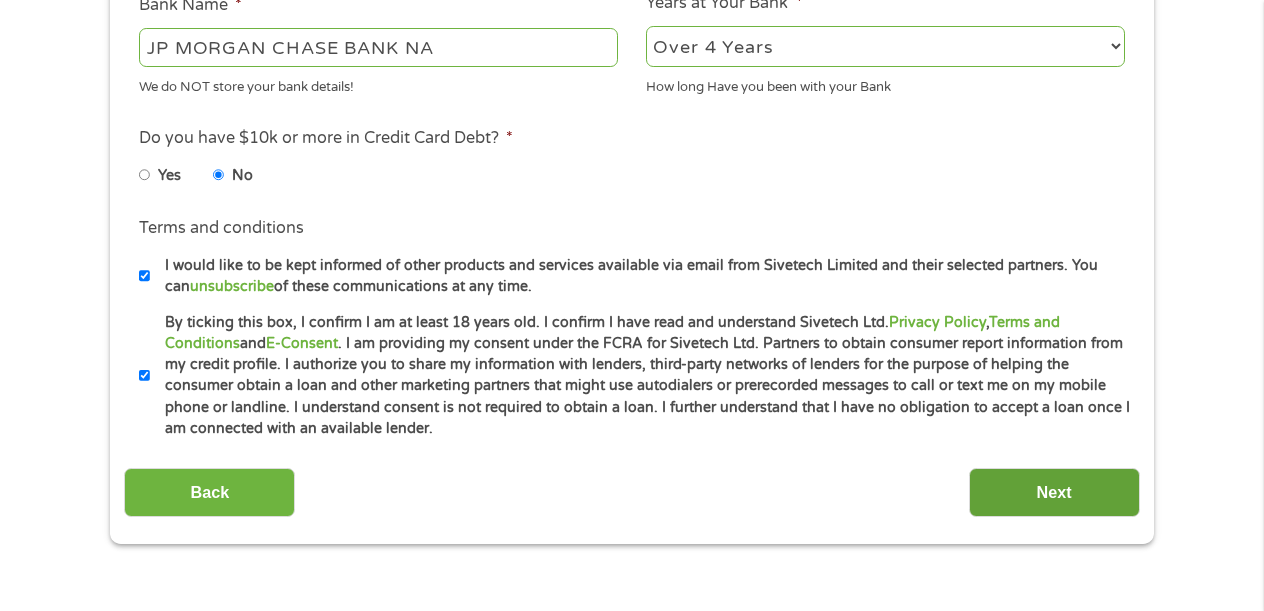click on "Next" at bounding box center (1054, 492) 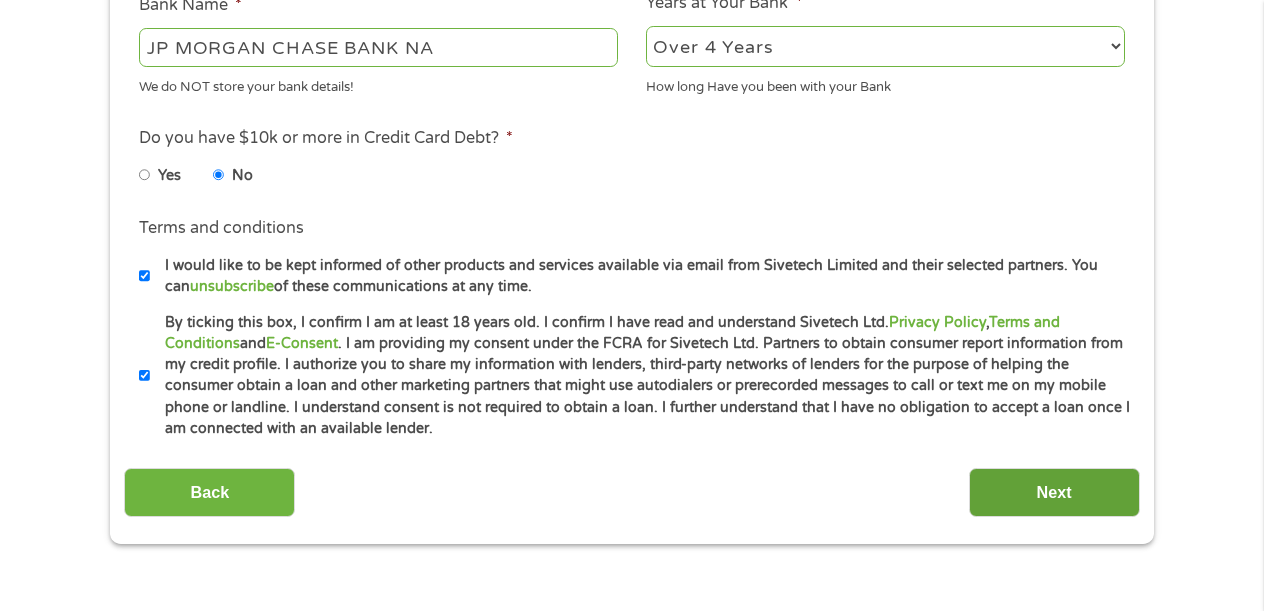 scroll, scrollTop: 8, scrollLeft: 8, axis: both 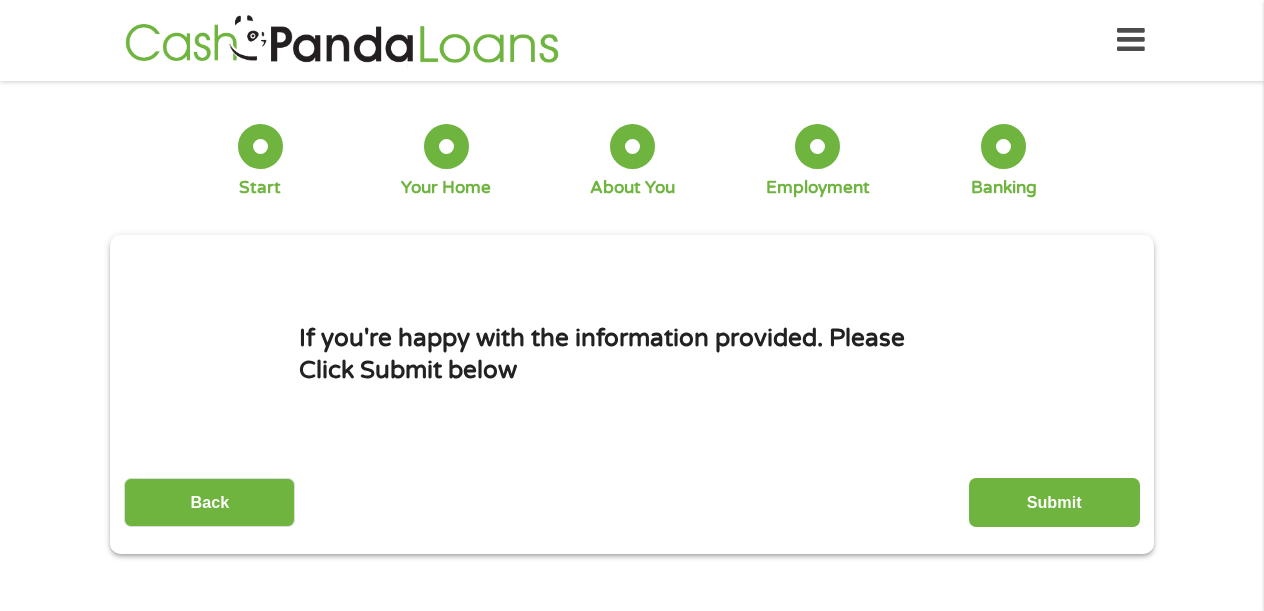 click on "Submit" at bounding box center (1054, 502) 